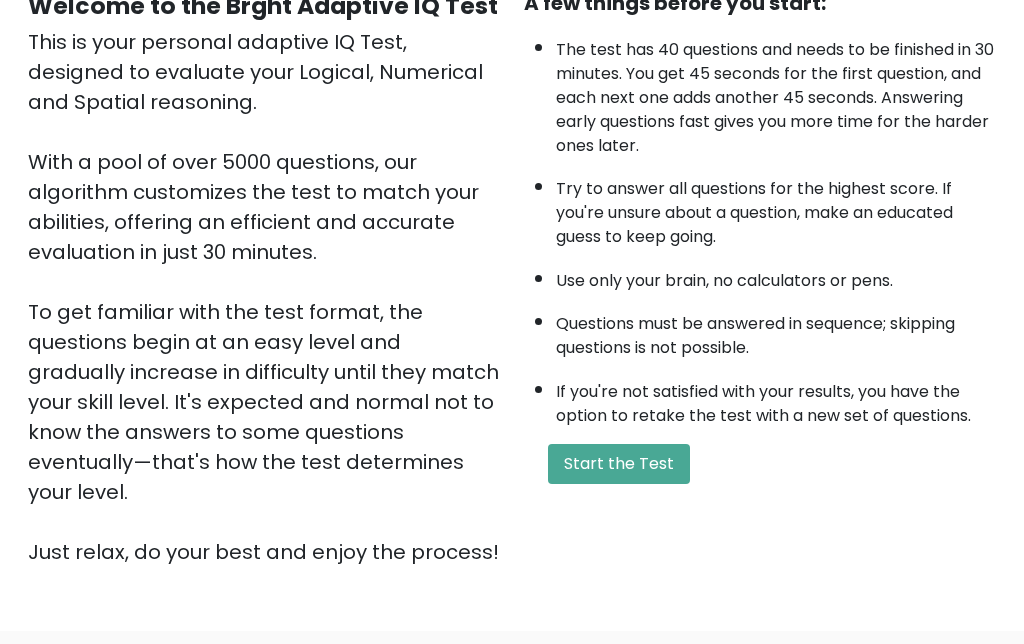 scroll, scrollTop: 217, scrollLeft: 0, axis: vertical 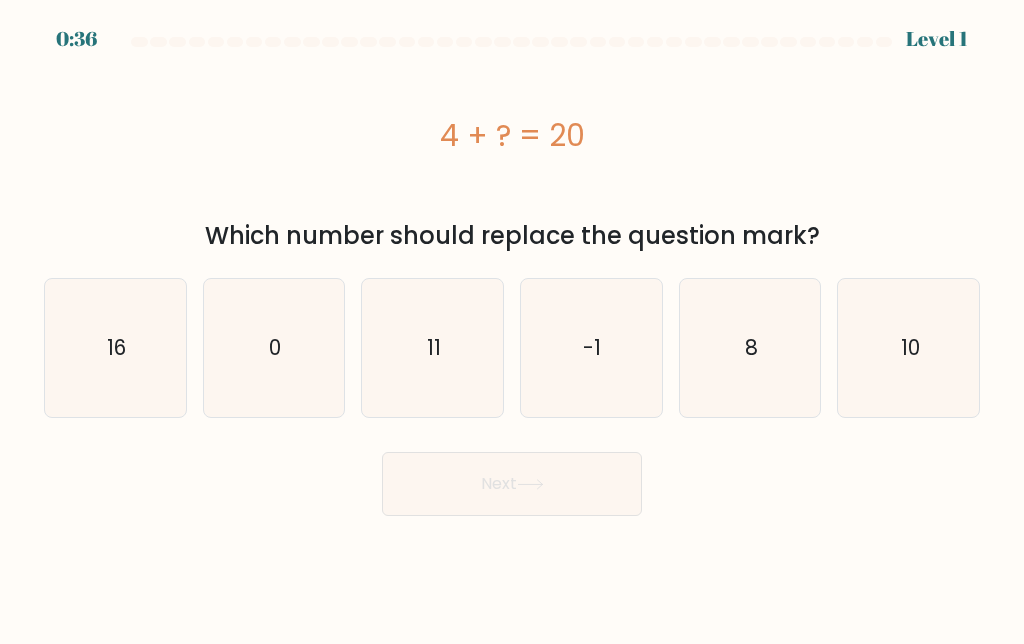 click on "16" at bounding box center (115, 348) 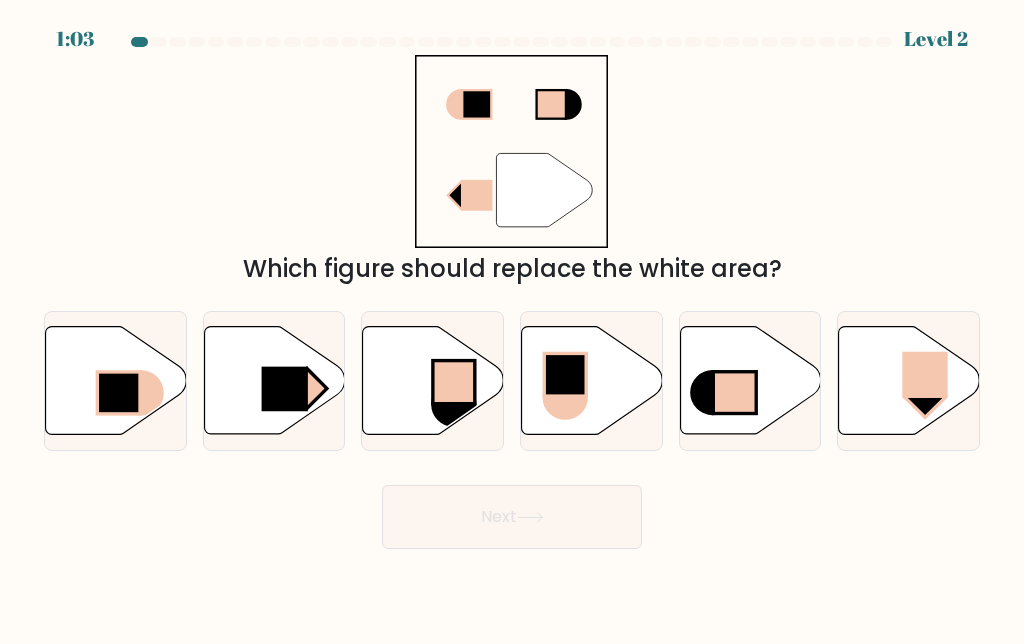 click at bounding box center [285, 389] 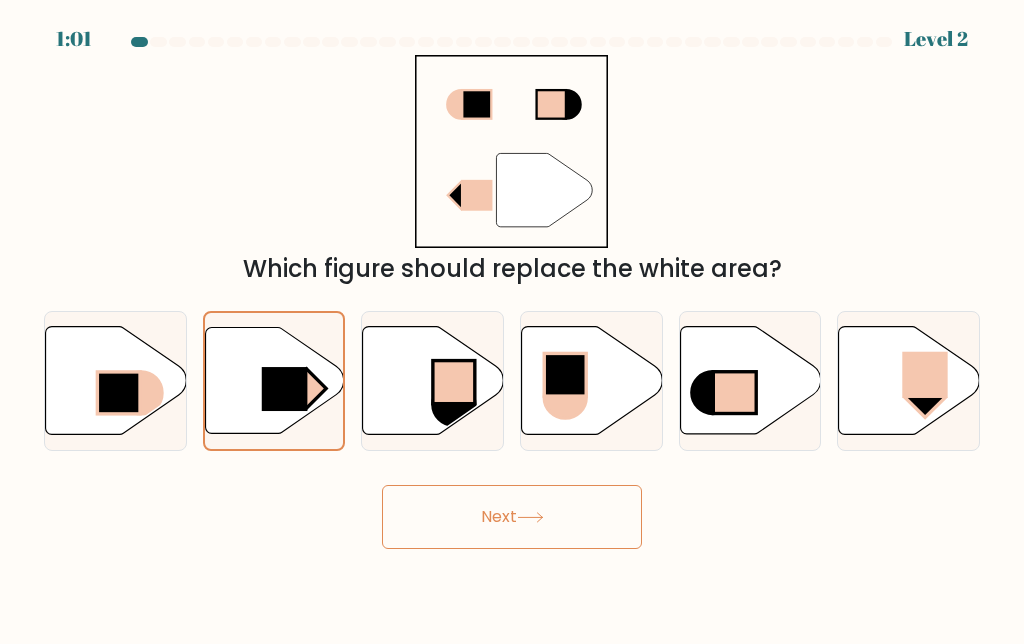 click on "Next" at bounding box center [512, 517] 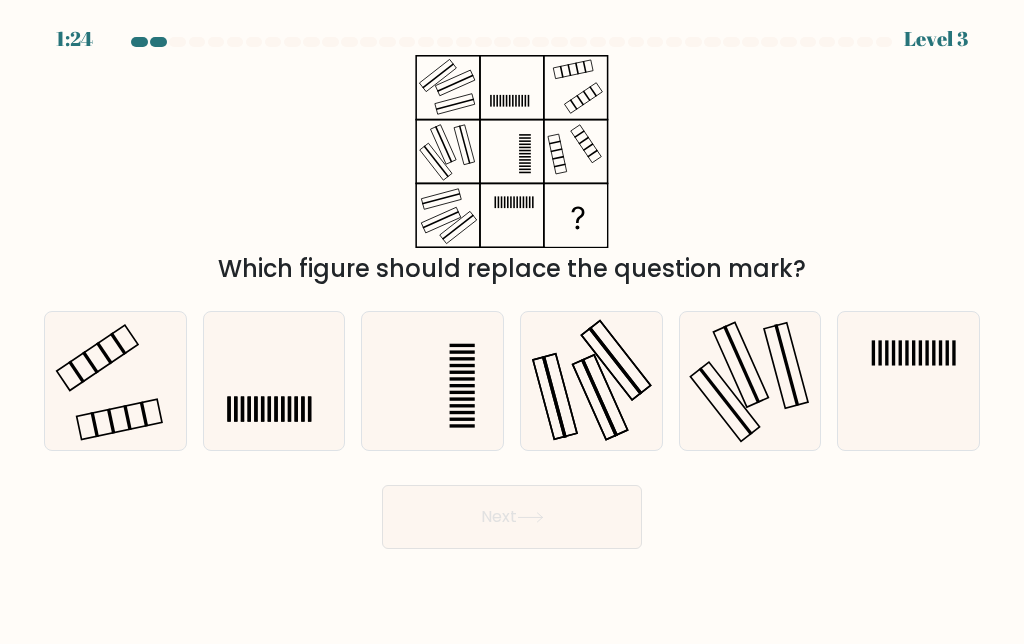click on "c." at bounding box center (512, 324) 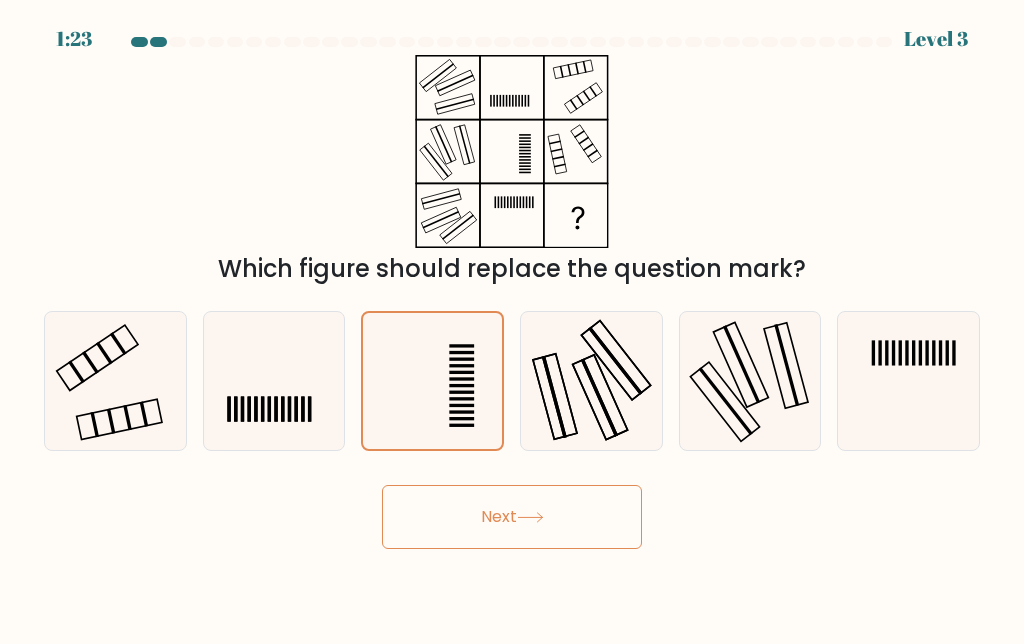 click on "Next" at bounding box center (512, 517) 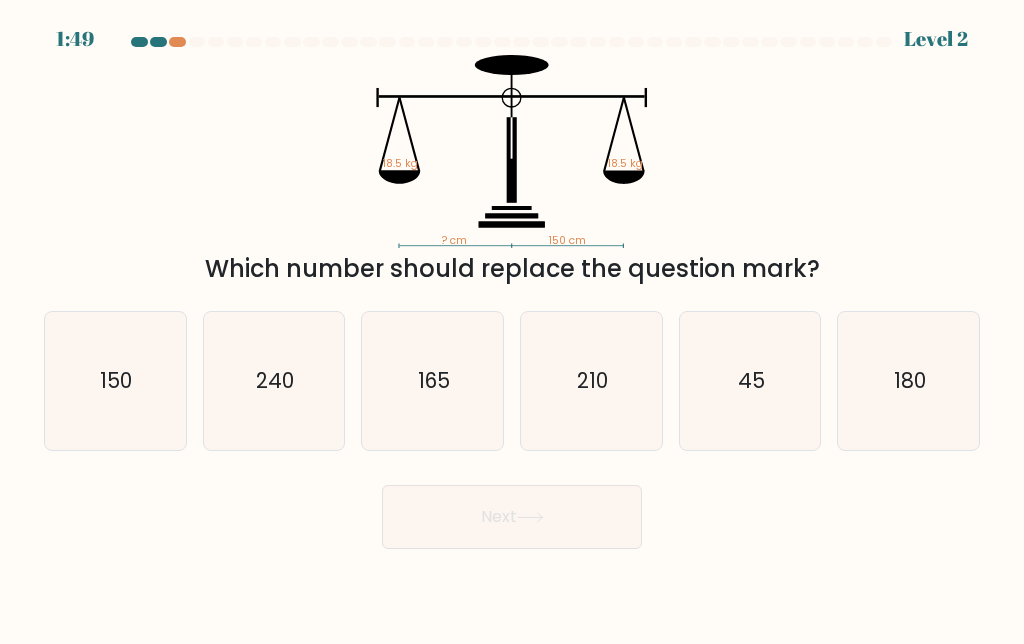 click on "150" at bounding box center (115, 381) 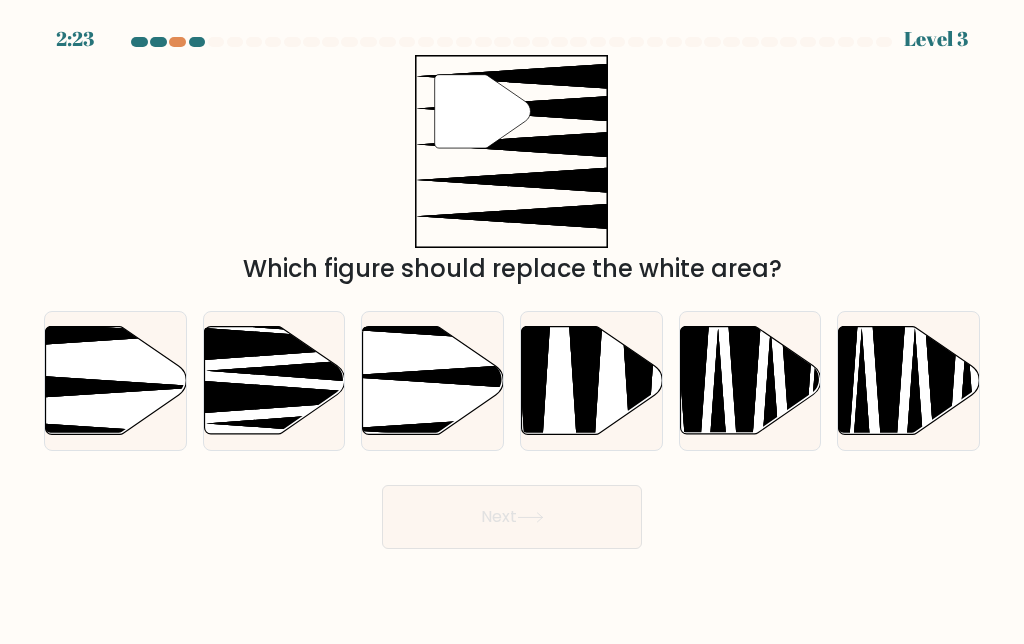 click at bounding box center [433, 381] 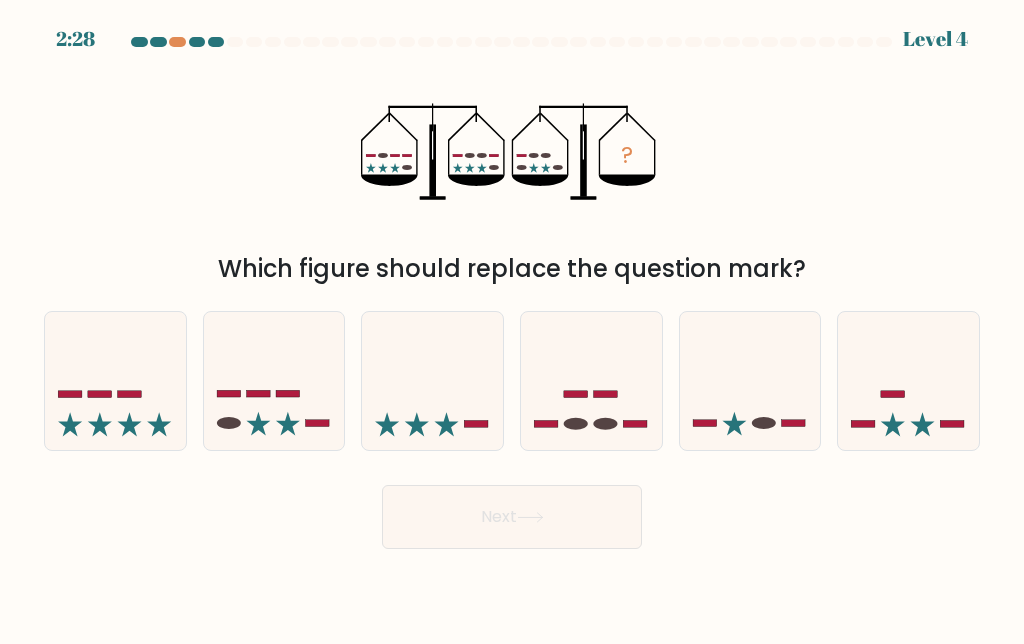 click at bounding box center [591, 381] 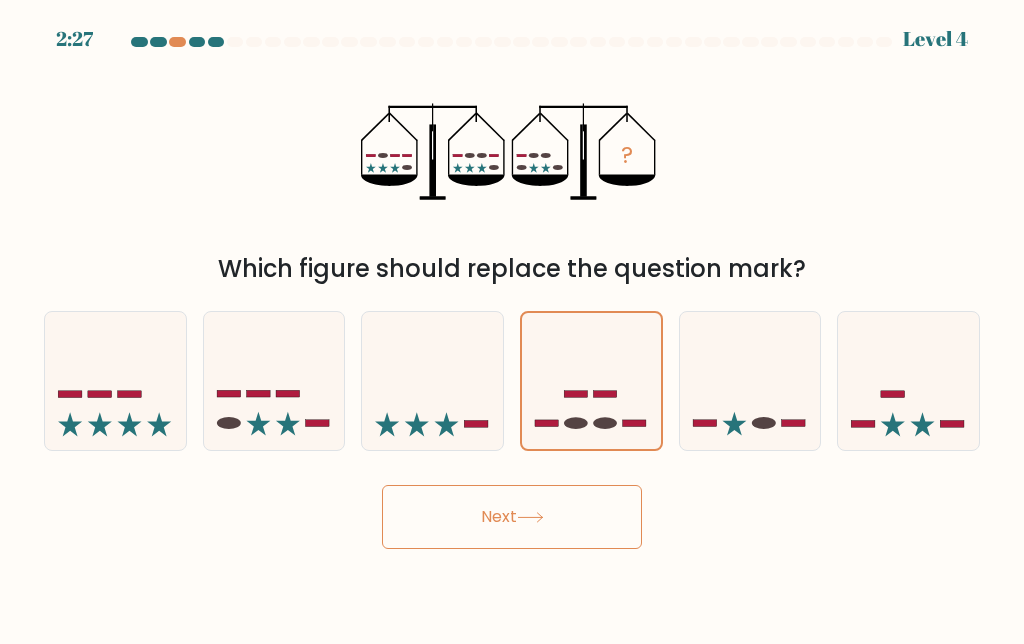 click on "Next" at bounding box center (512, 517) 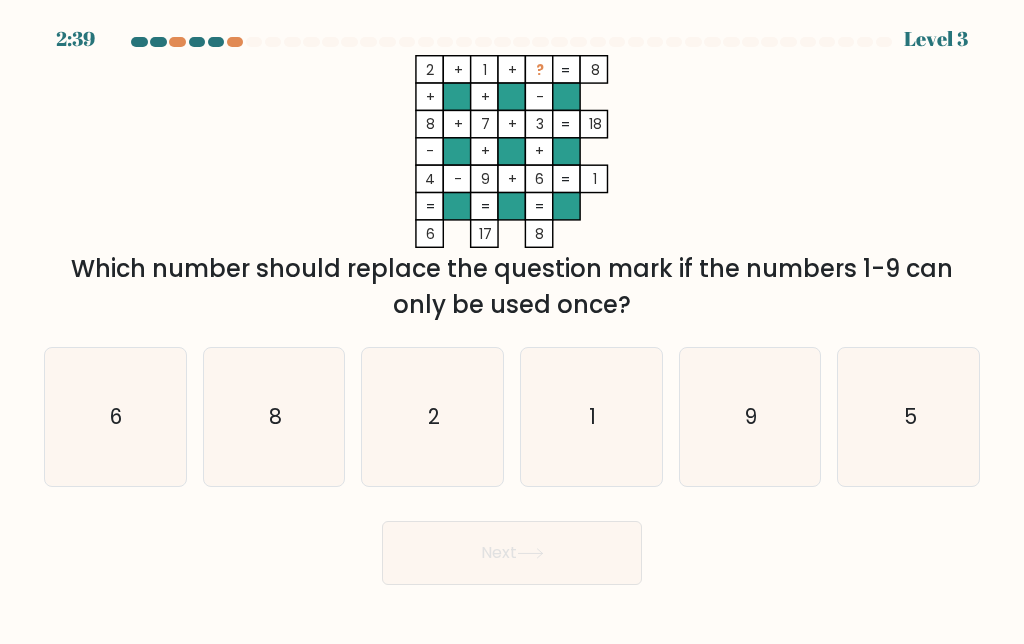click on "5" at bounding box center (909, 417) 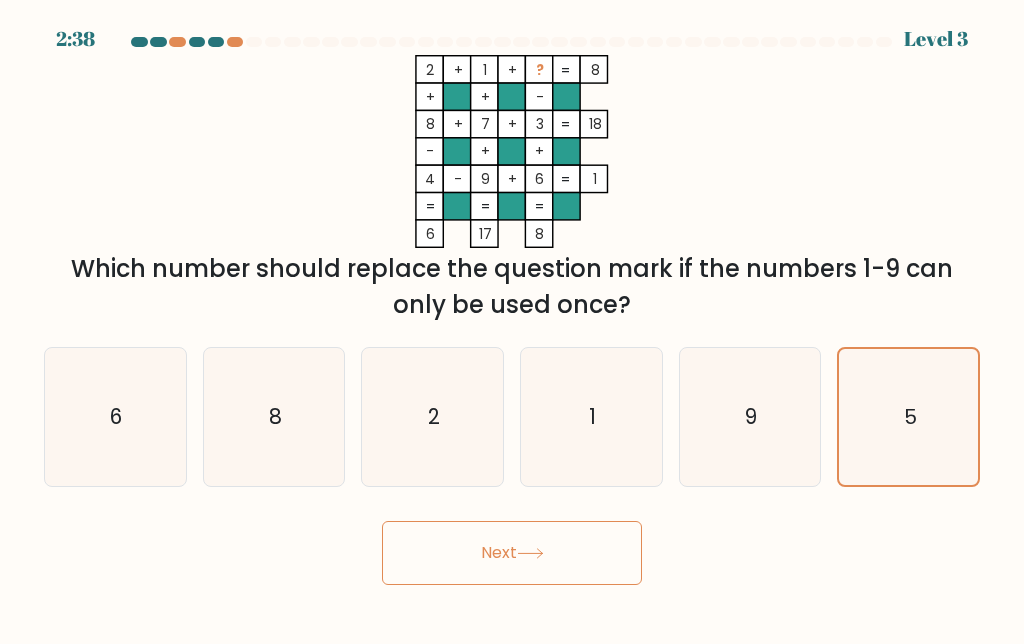 click on "Next" at bounding box center (512, 553) 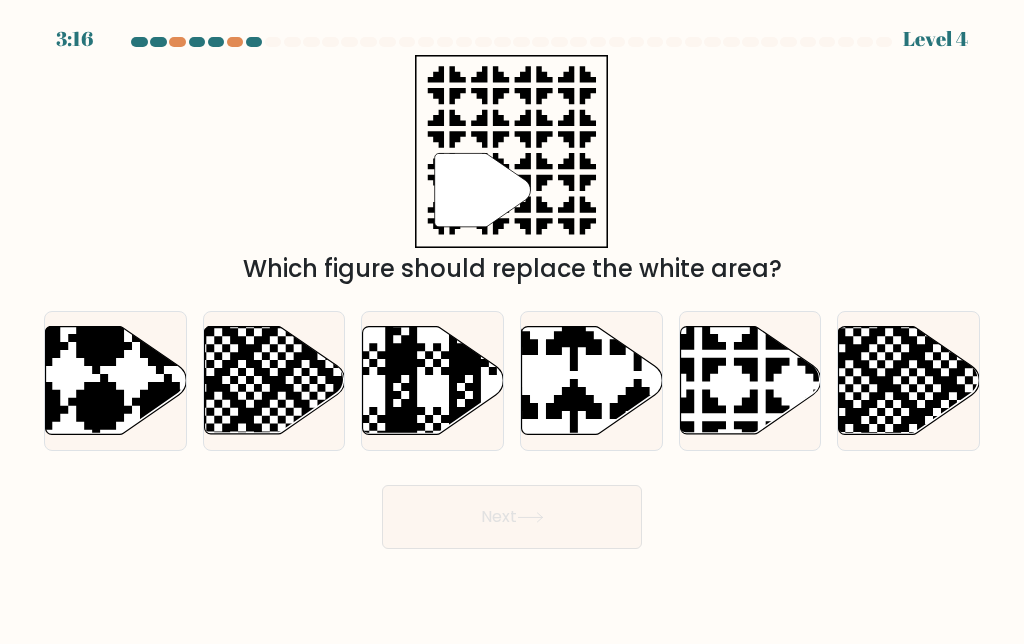 click at bounding box center (592, 381) 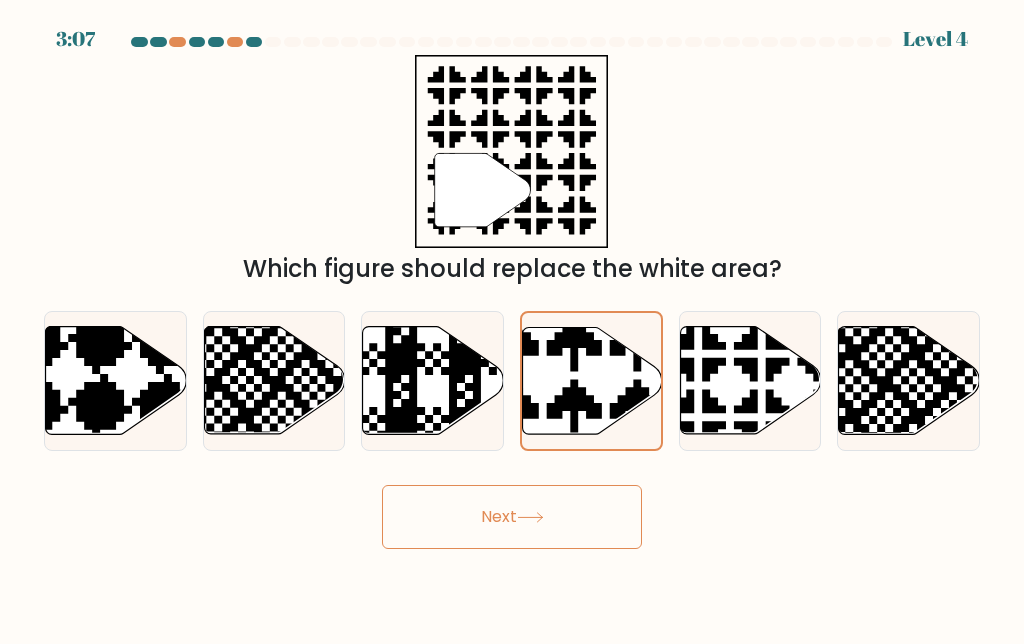 click at bounding box center [68, 437] 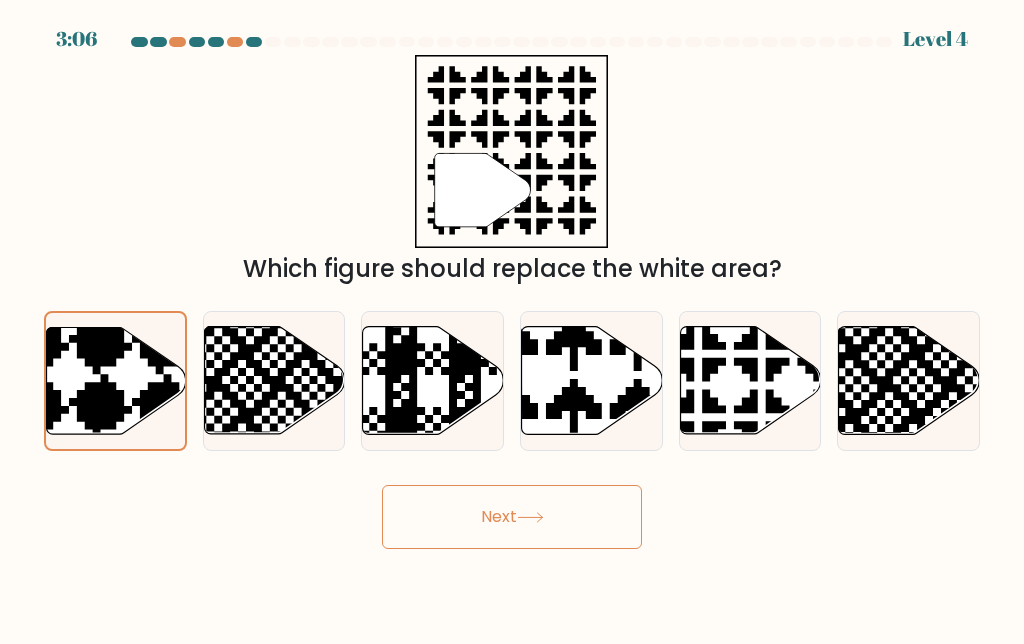 click on "Next" at bounding box center (512, 517) 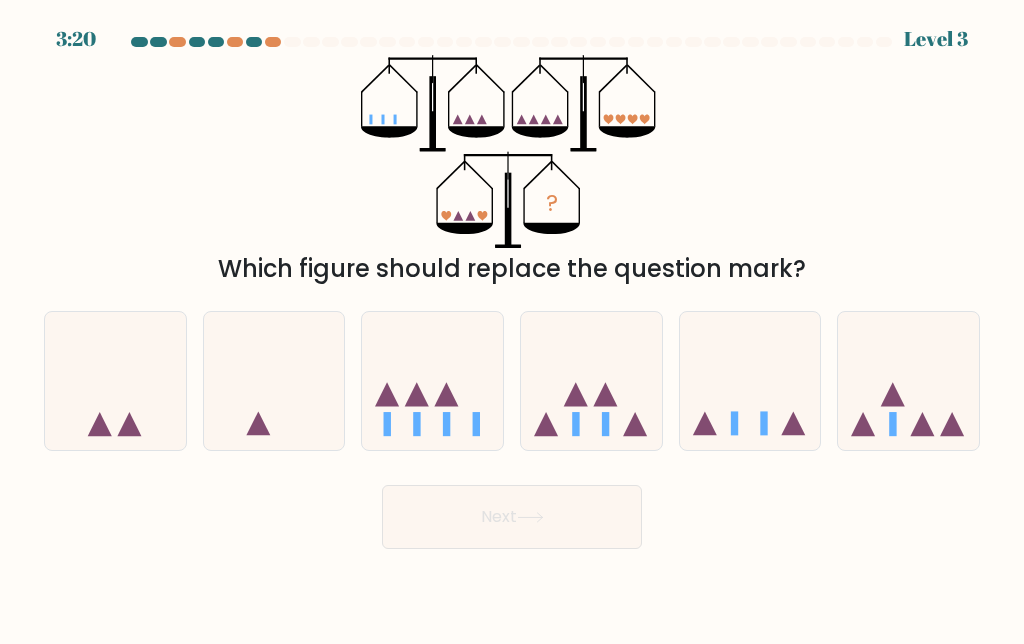 click at bounding box center (750, 381) 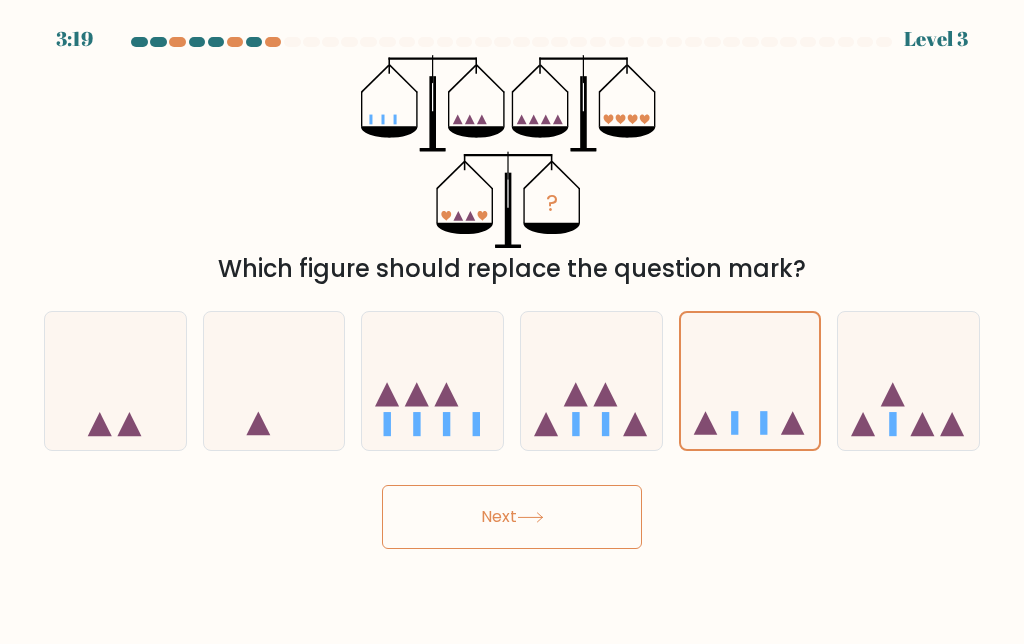 click on "Next" at bounding box center (512, 517) 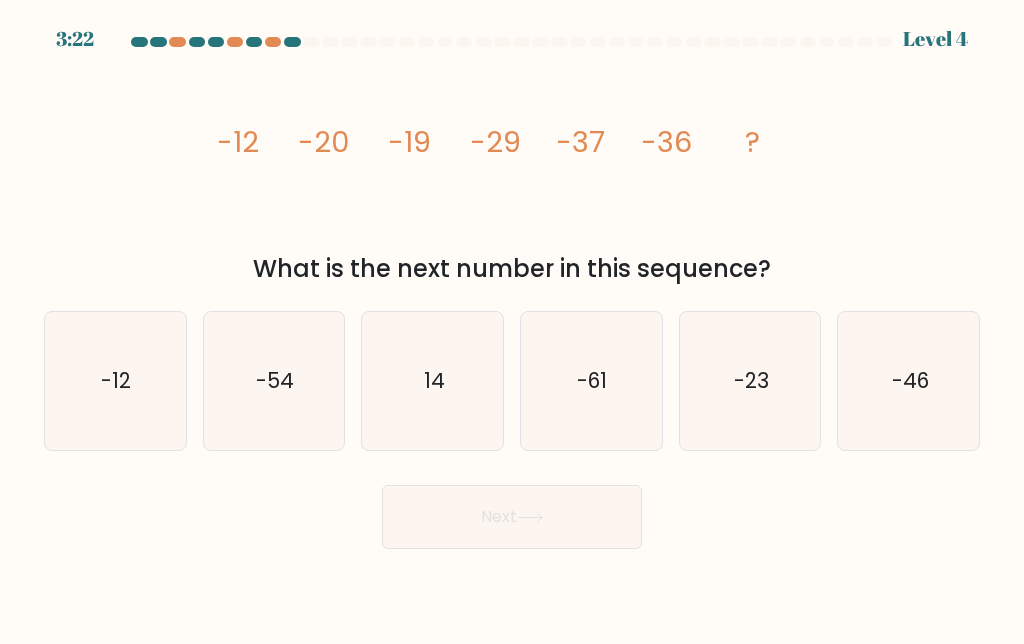 click on "-46" at bounding box center [909, 380] 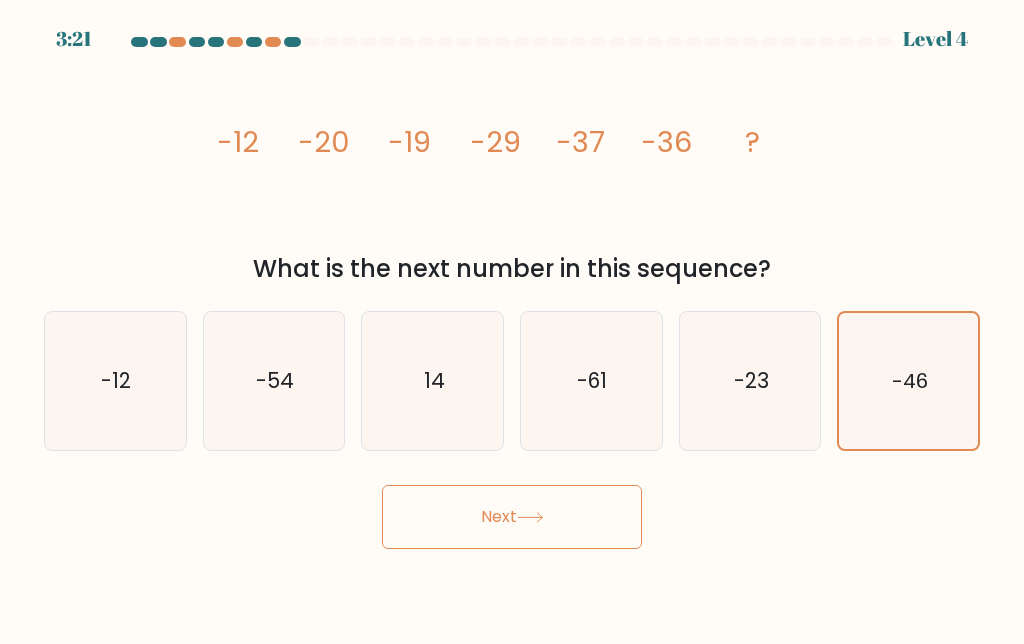 click on "Next" at bounding box center [512, 517] 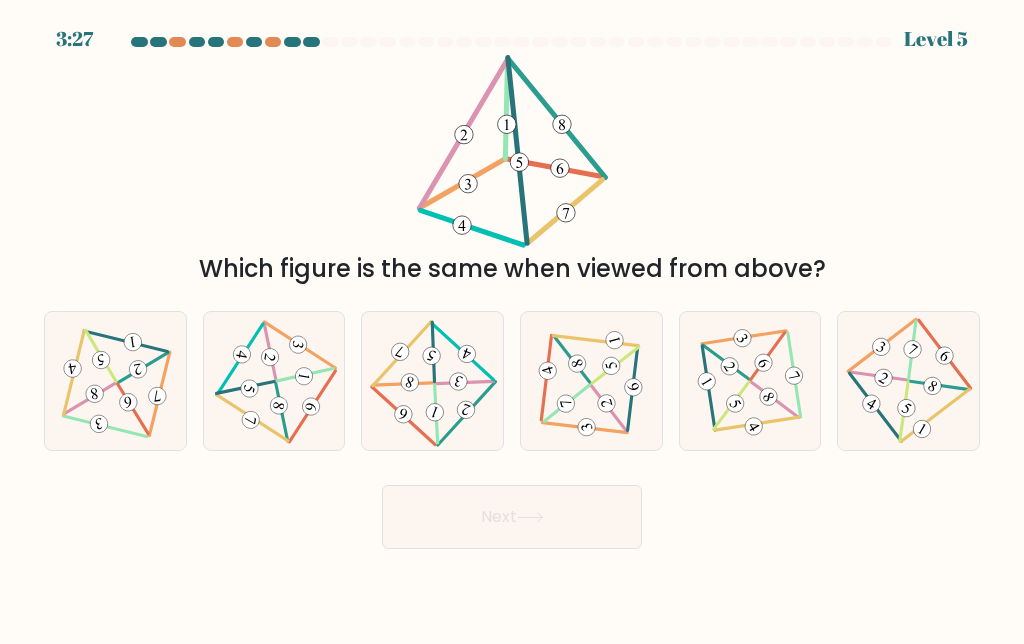 click at bounding box center [432, 381] 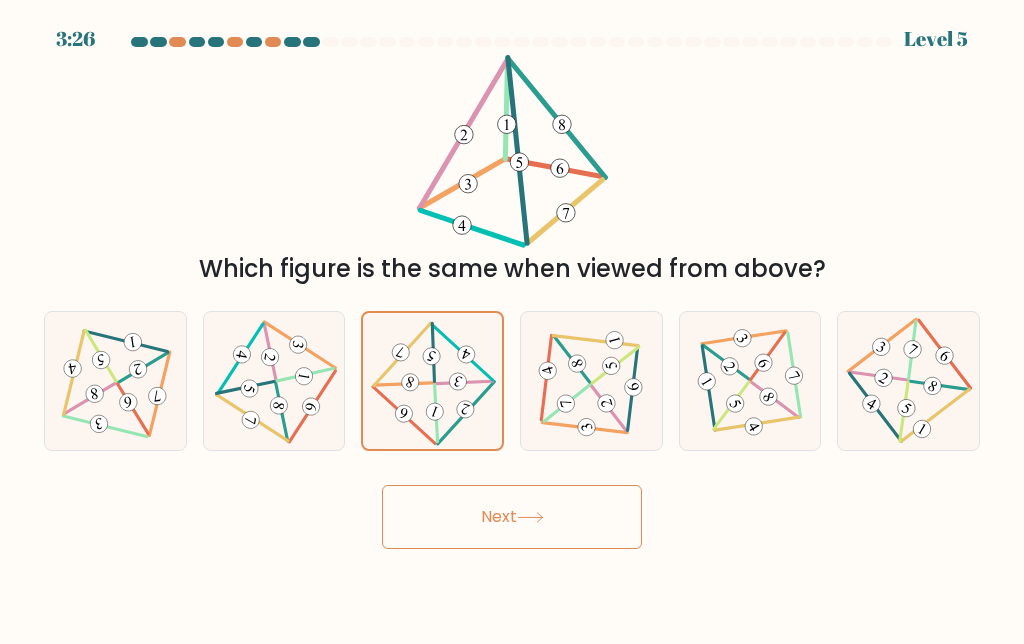 click at bounding box center [530, 517] 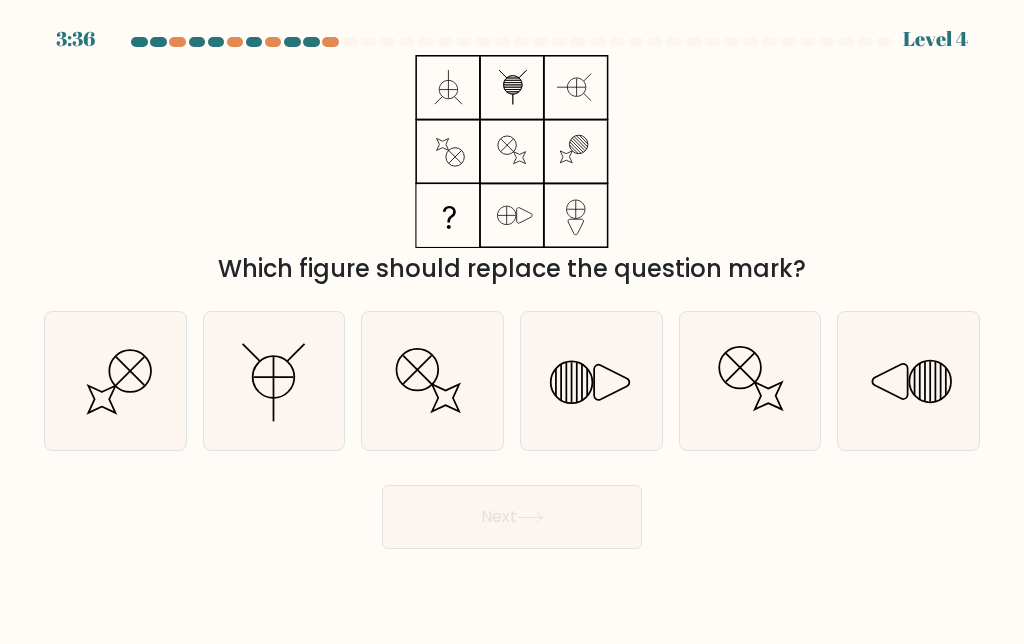 click at bounding box center (909, 381) 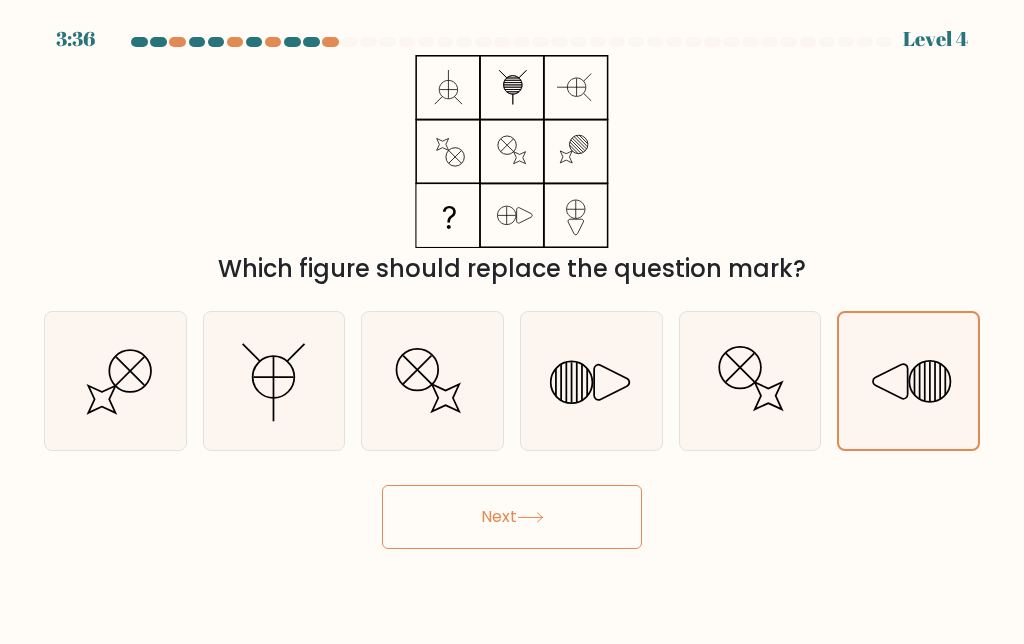 click on "Next" at bounding box center [512, 517] 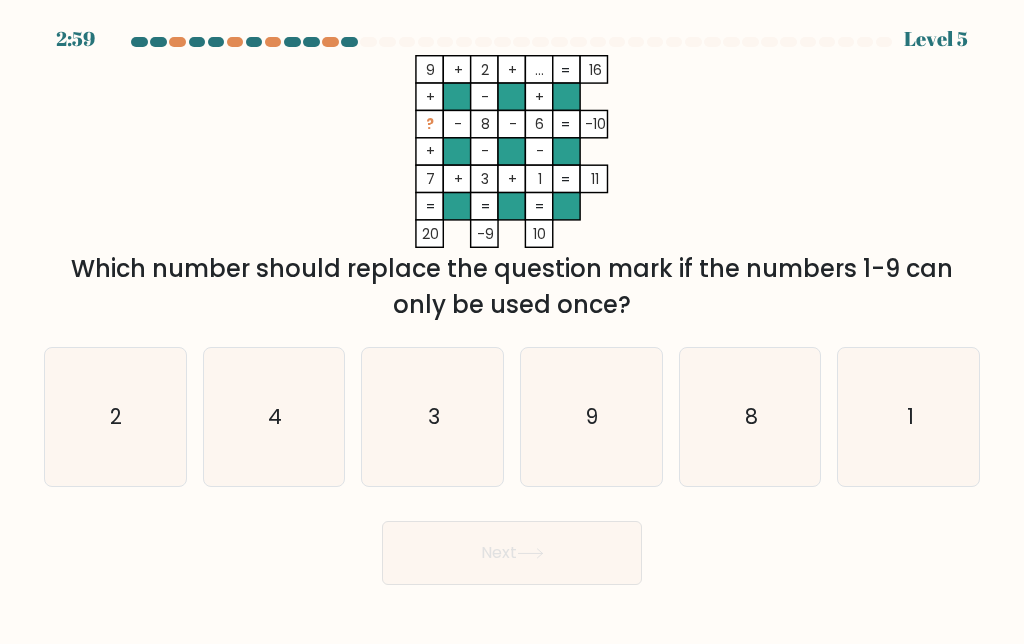 click on "4" at bounding box center (274, 417) 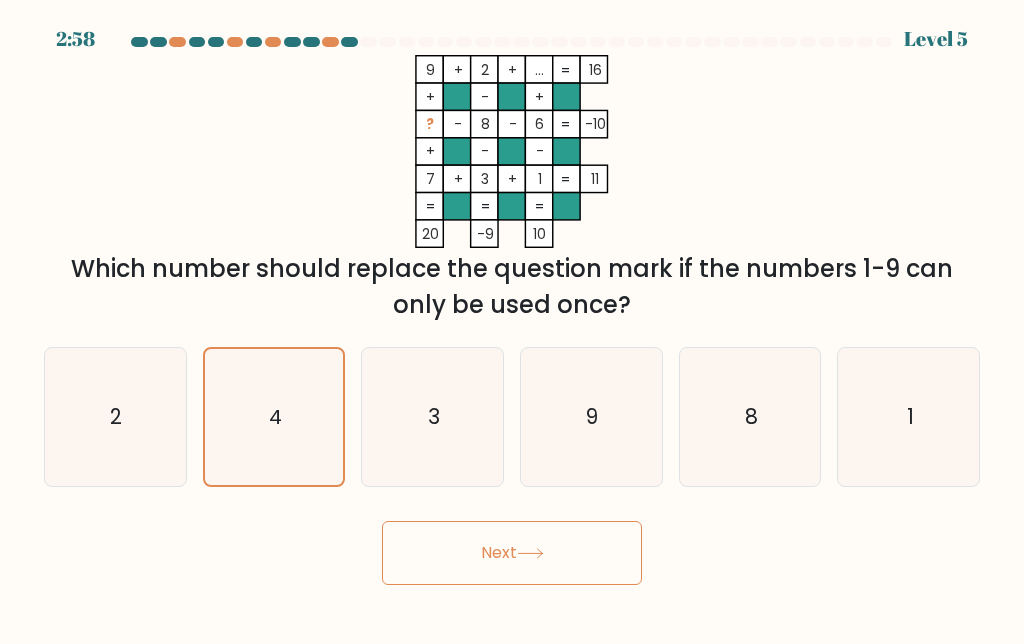 click on "Next" at bounding box center [512, 553] 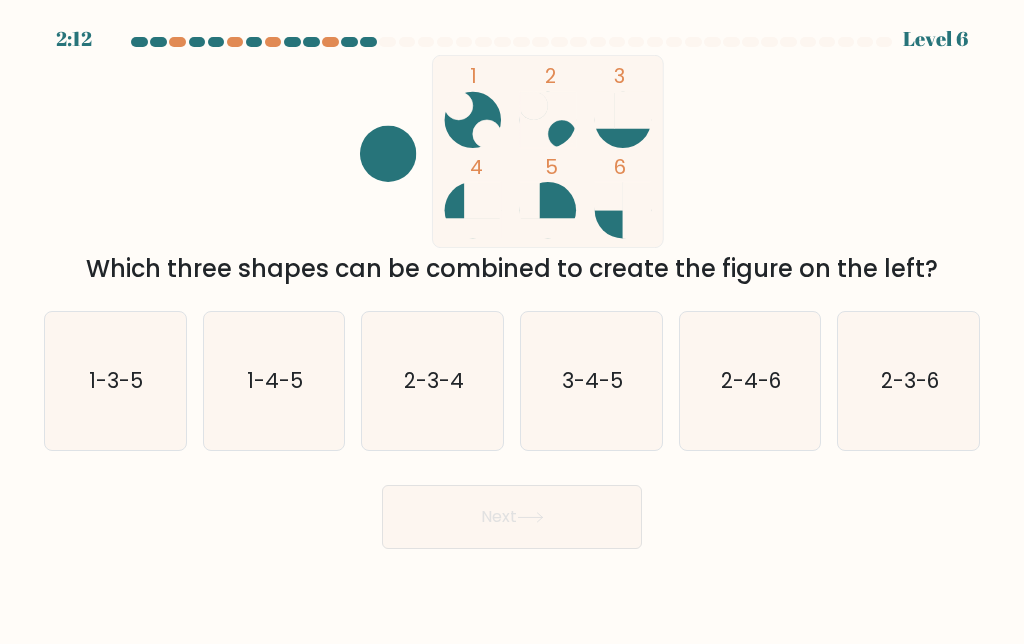 click on "3-4-5" at bounding box center [592, 380] 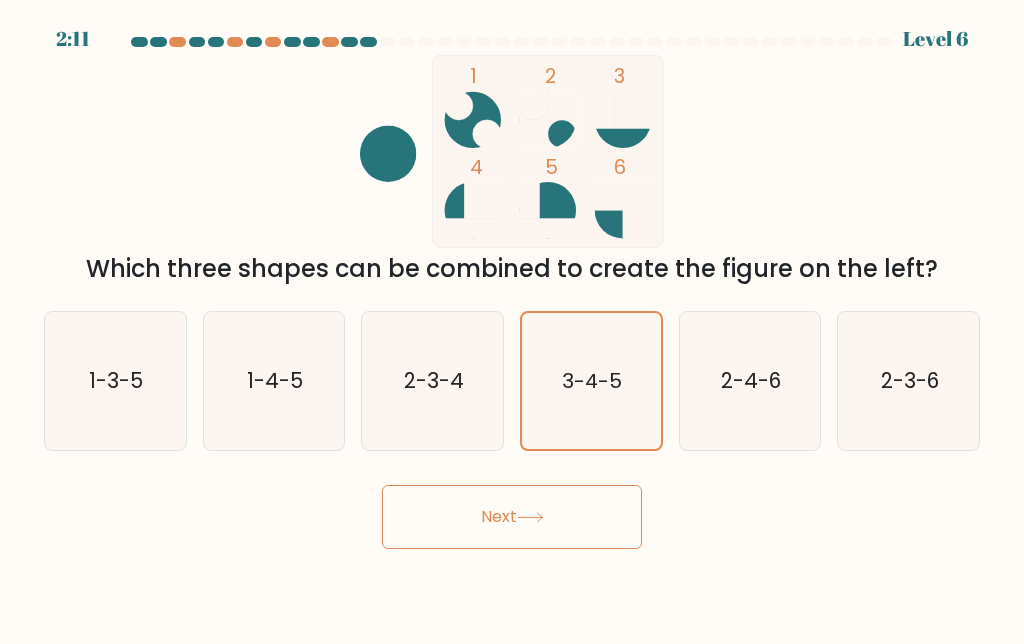 click at bounding box center [530, 517] 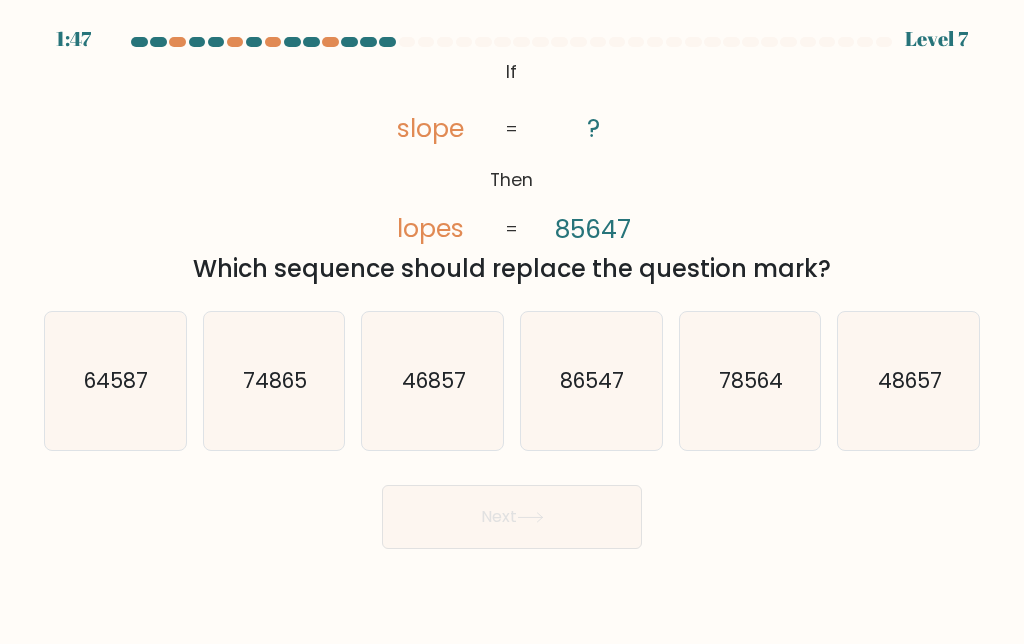 click on "78564" at bounding box center (750, 381) 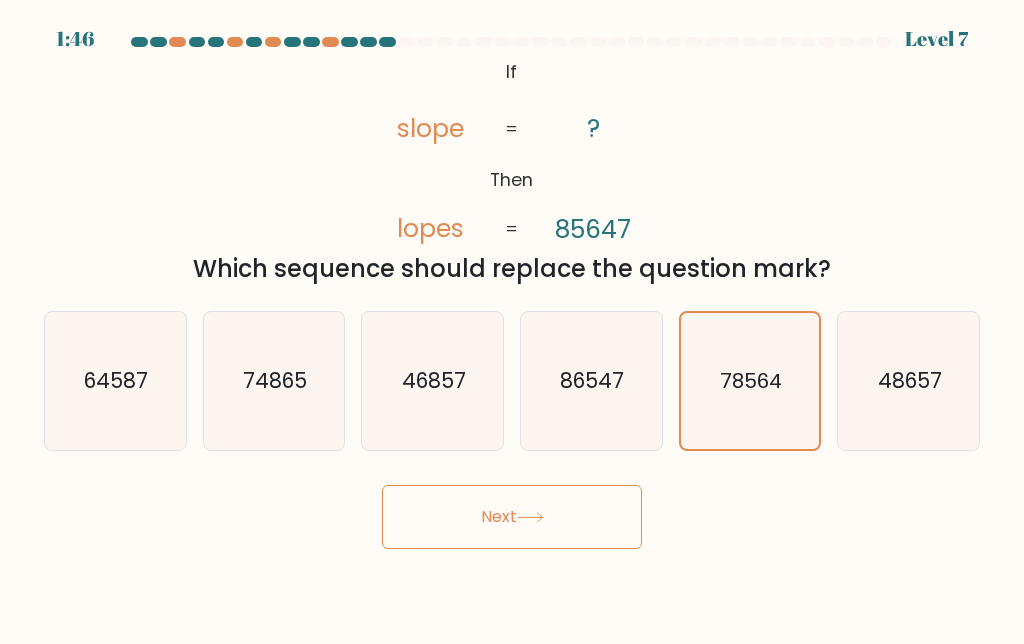 click at bounding box center (530, 517) 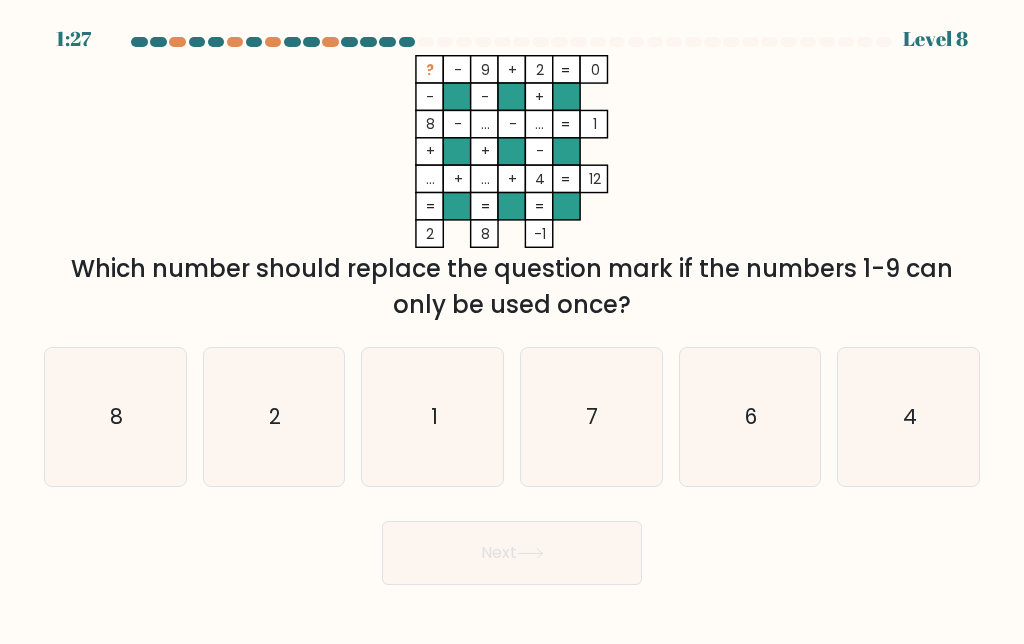 click on "6" at bounding box center (751, 416) 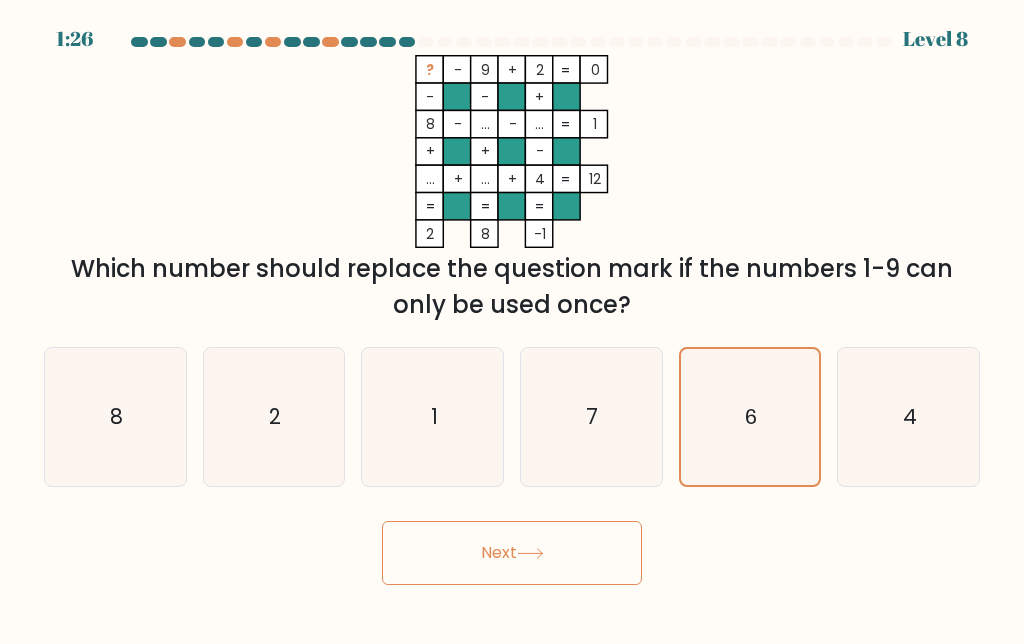 click on "Next" at bounding box center [512, 553] 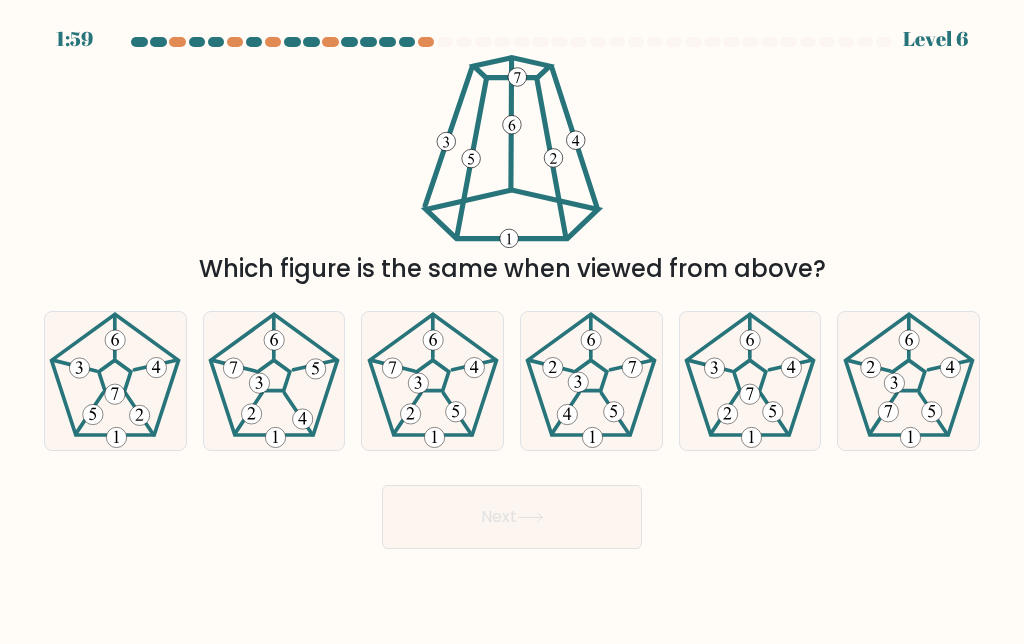 click at bounding box center (115, 381) 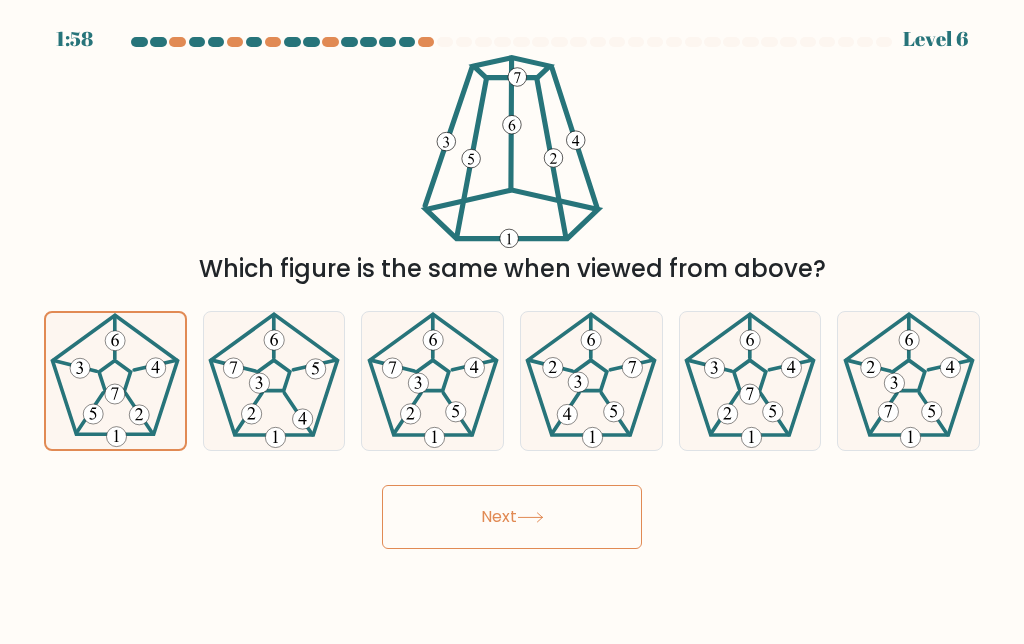 click at bounding box center [530, 517] 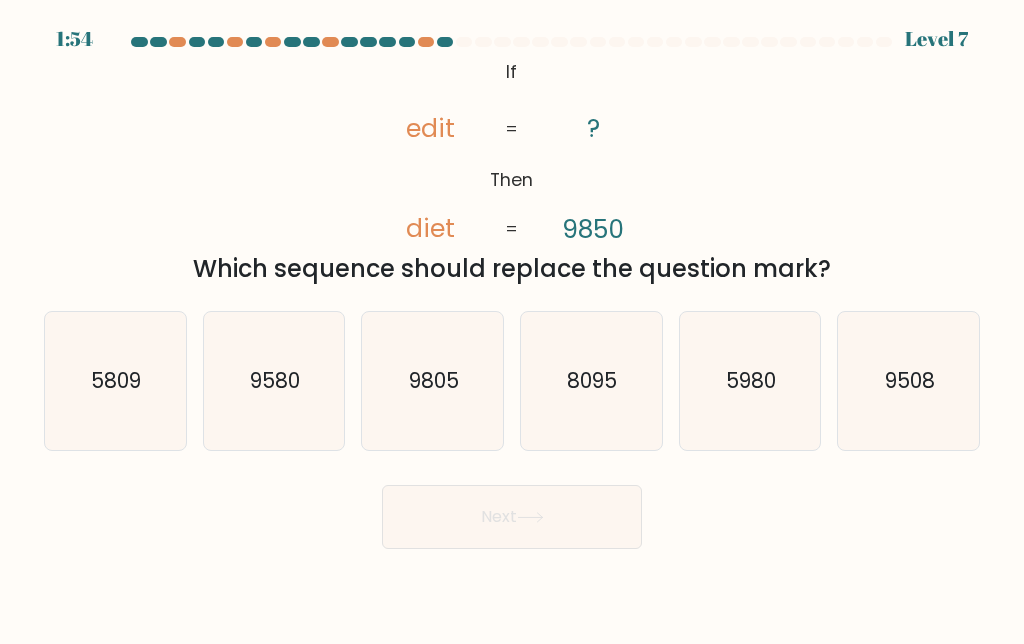 click on "5980" at bounding box center [751, 380] 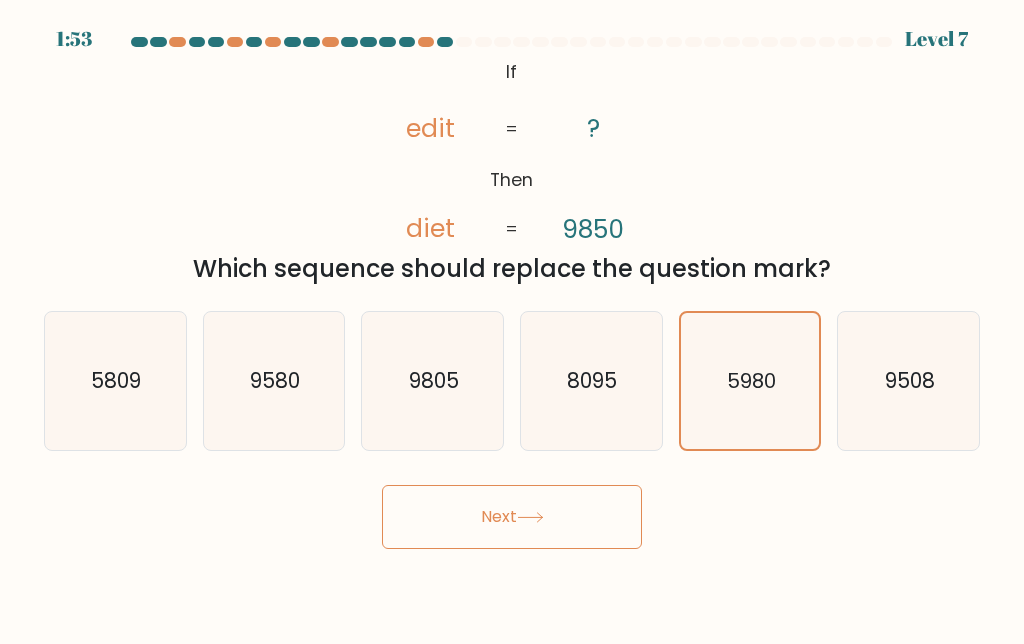 click on "Next" at bounding box center (512, 517) 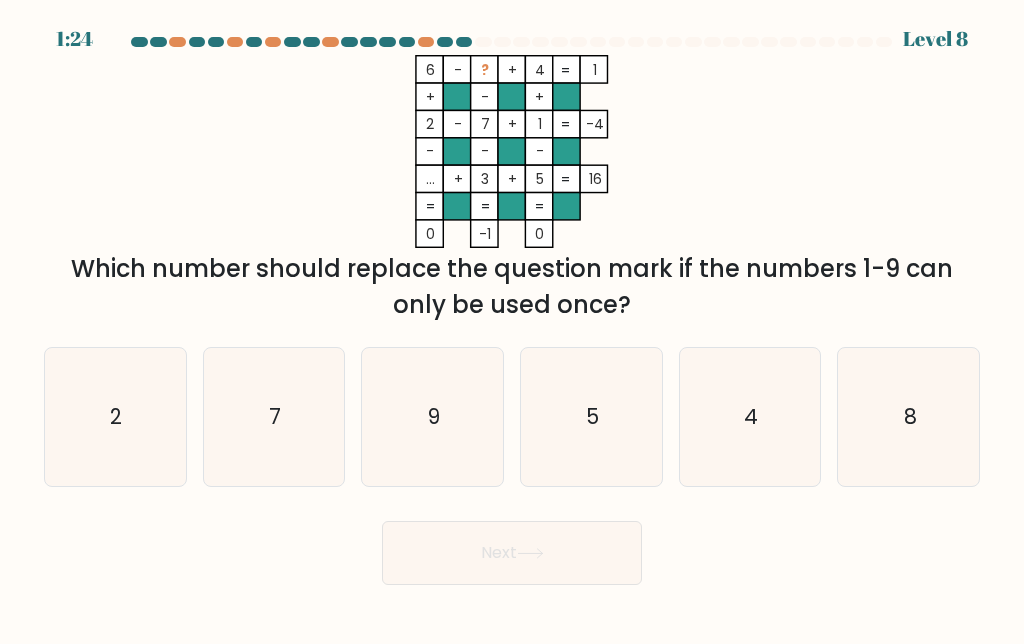 click on "2" at bounding box center [115, 417] 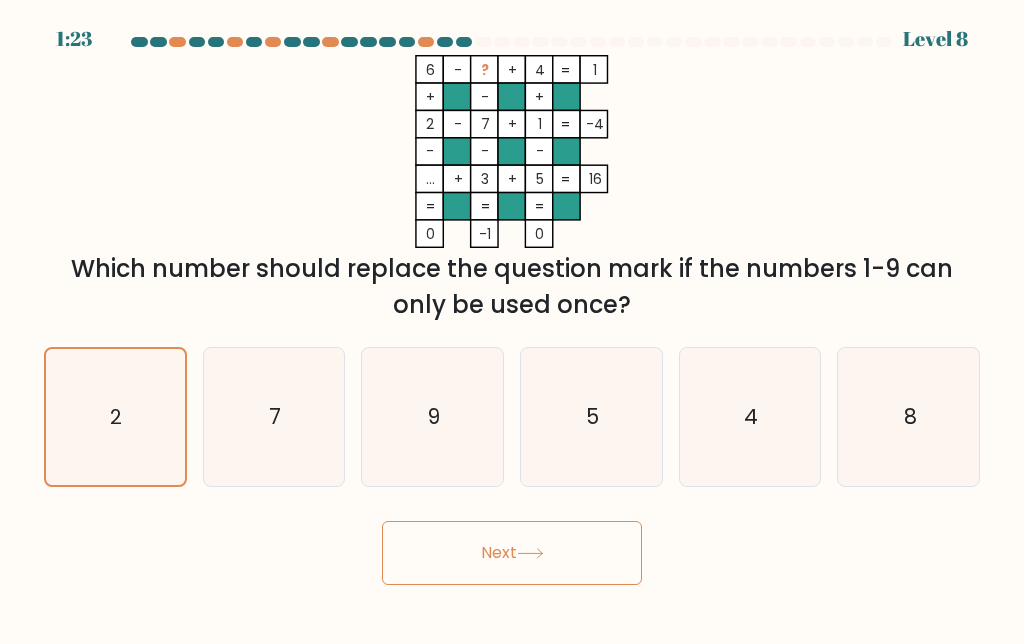 click on "Next" at bounding box center (512, 553) 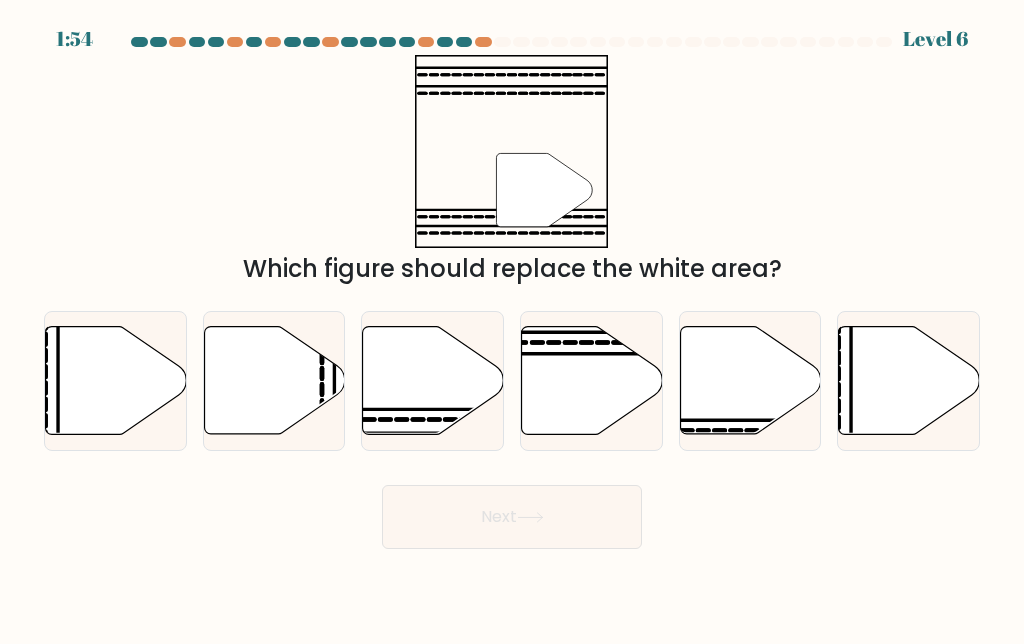 click at bounding box center [433, 381] 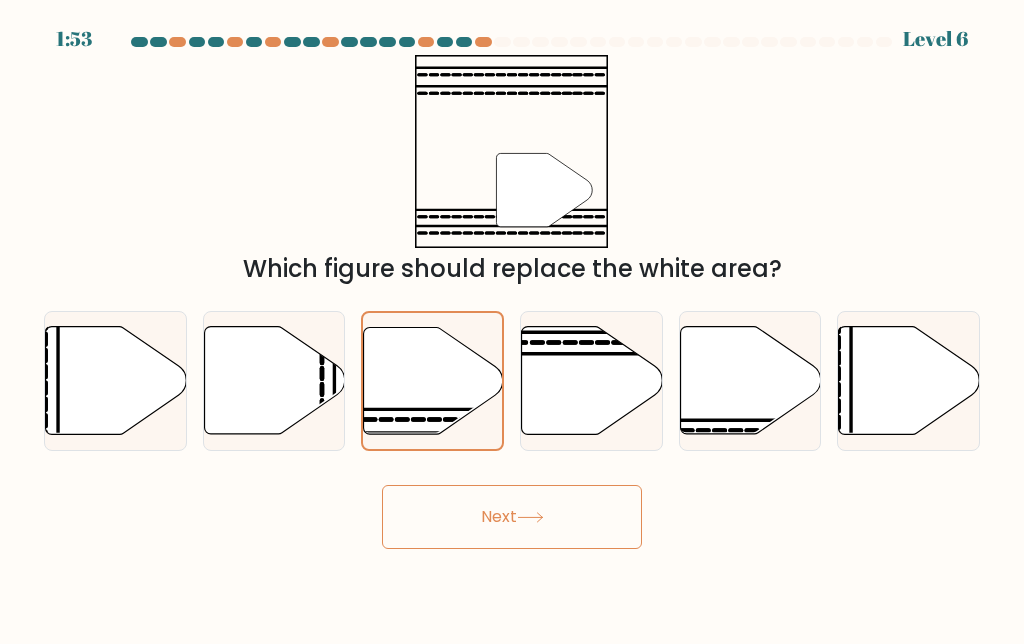 click on "Next" at bounding box center [512, 517] 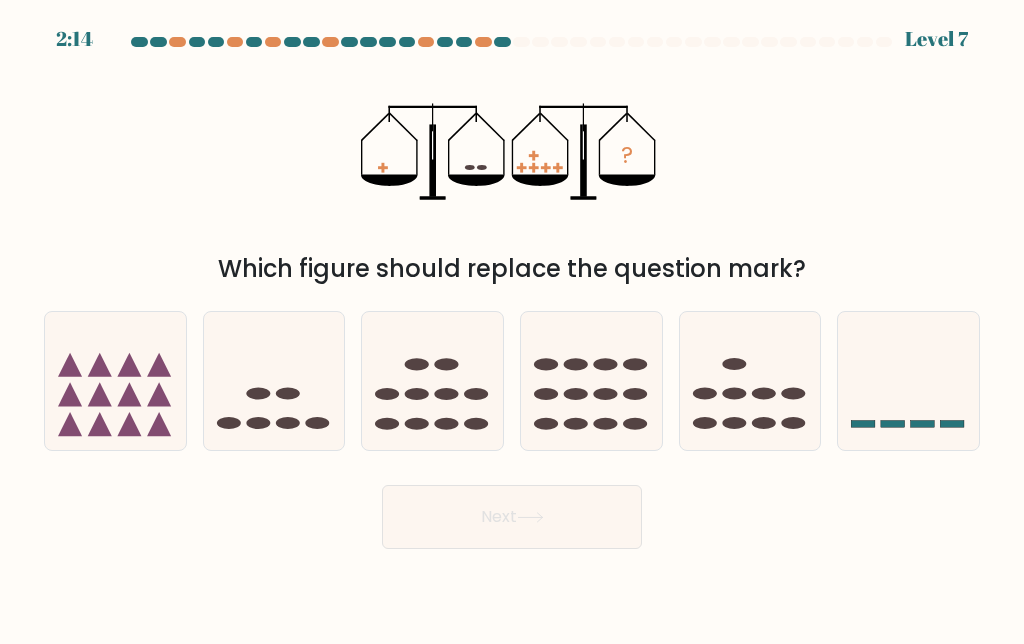 click at bounding box center (432, 381) 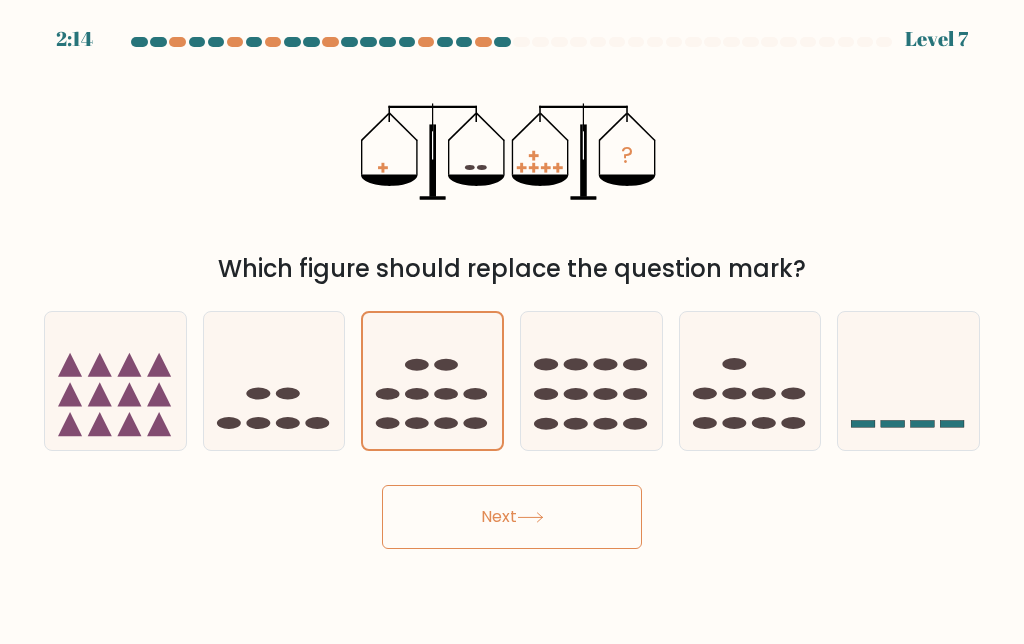click at bounding box center (530, 517) 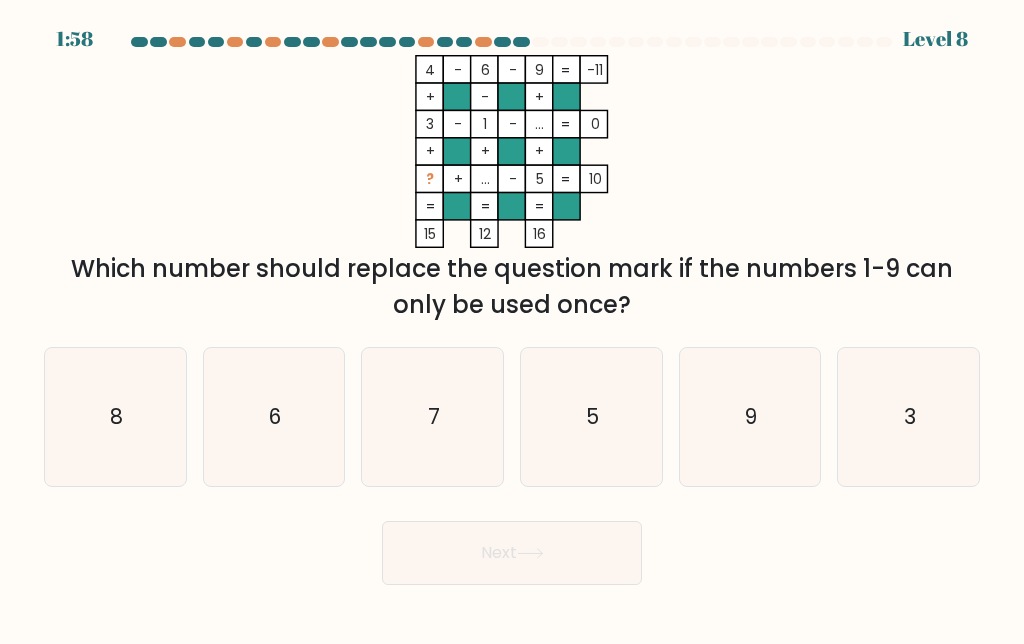 click on "Next" at bounding box center (512, 553) 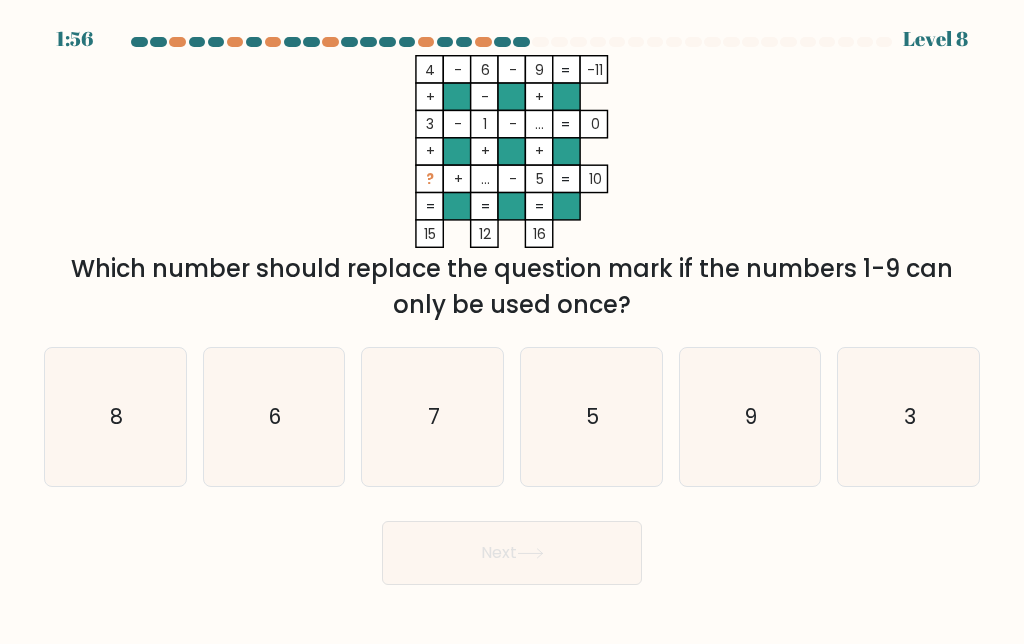 click on "7" at bounding box center (433, 417) 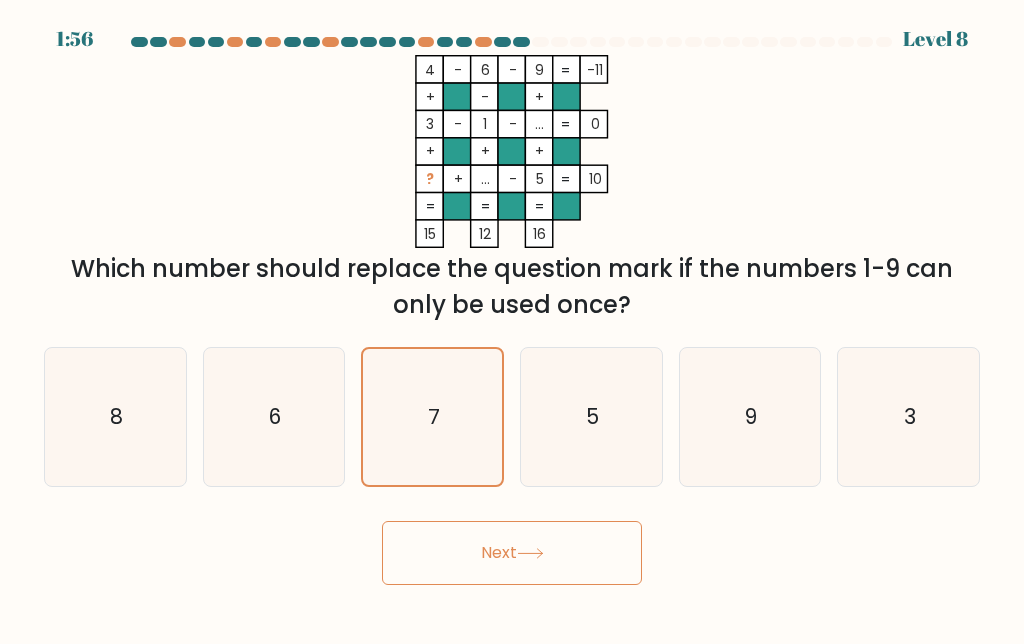 click on "Next" at bounding box center [512, 553] 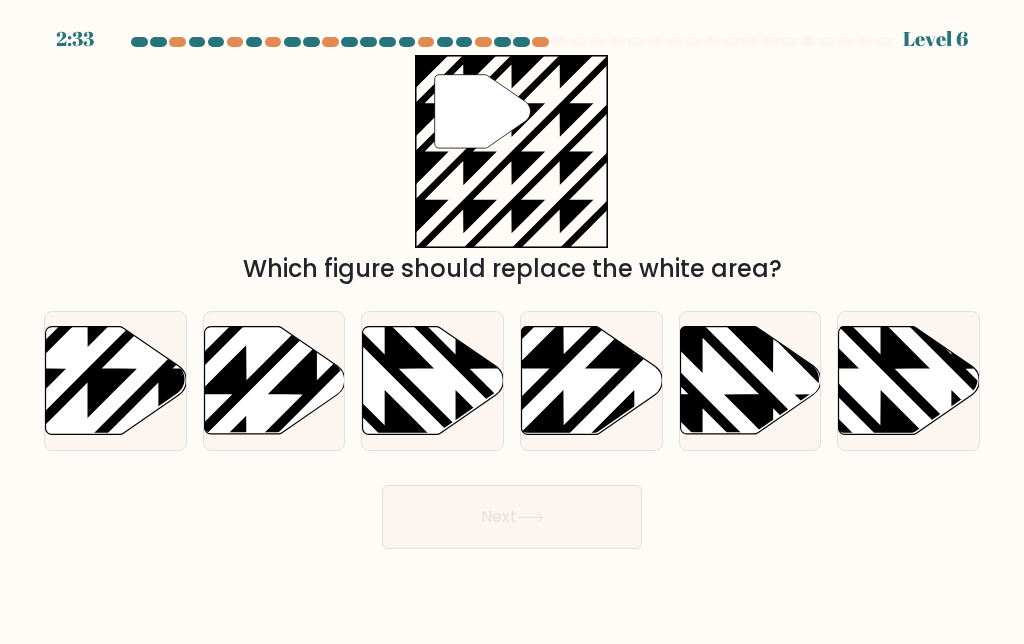 click at bounding box center (116, 381) 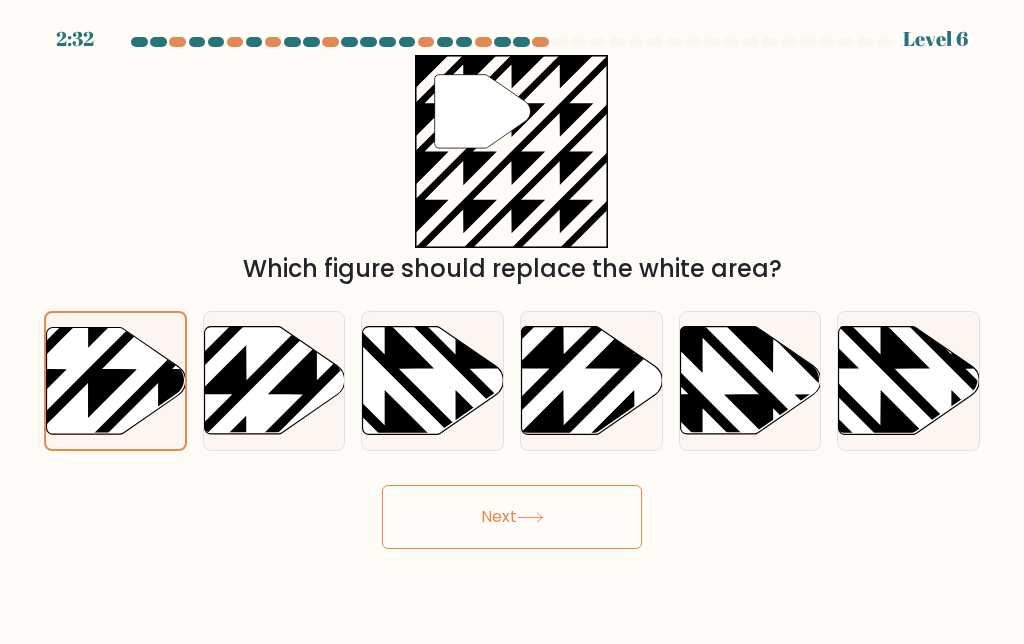 click on "Next" at bounding box center [512, 517] 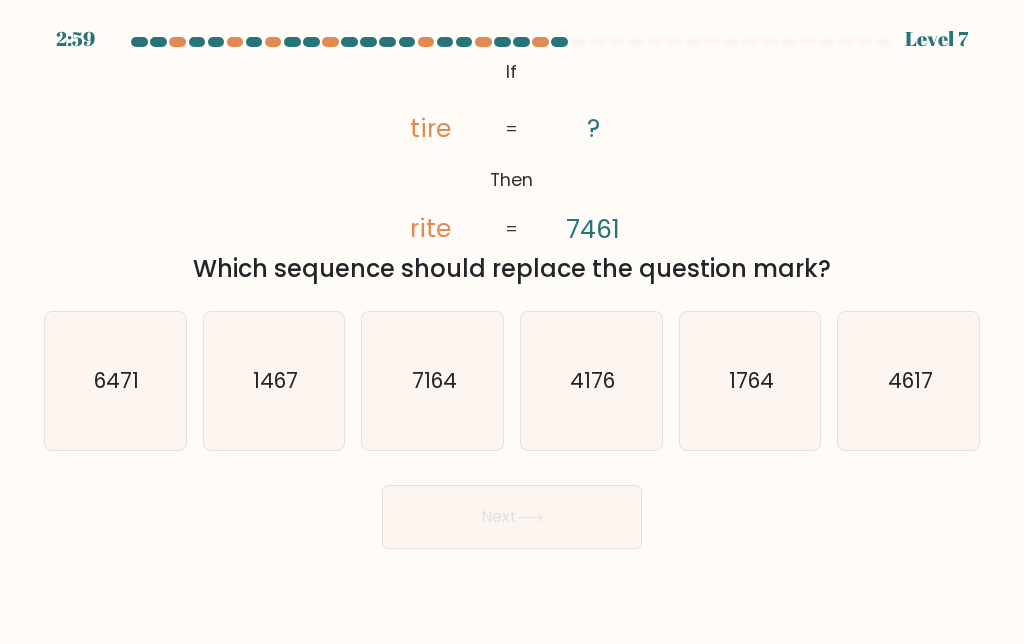 click on "6471" at bounding box center (115, 381) 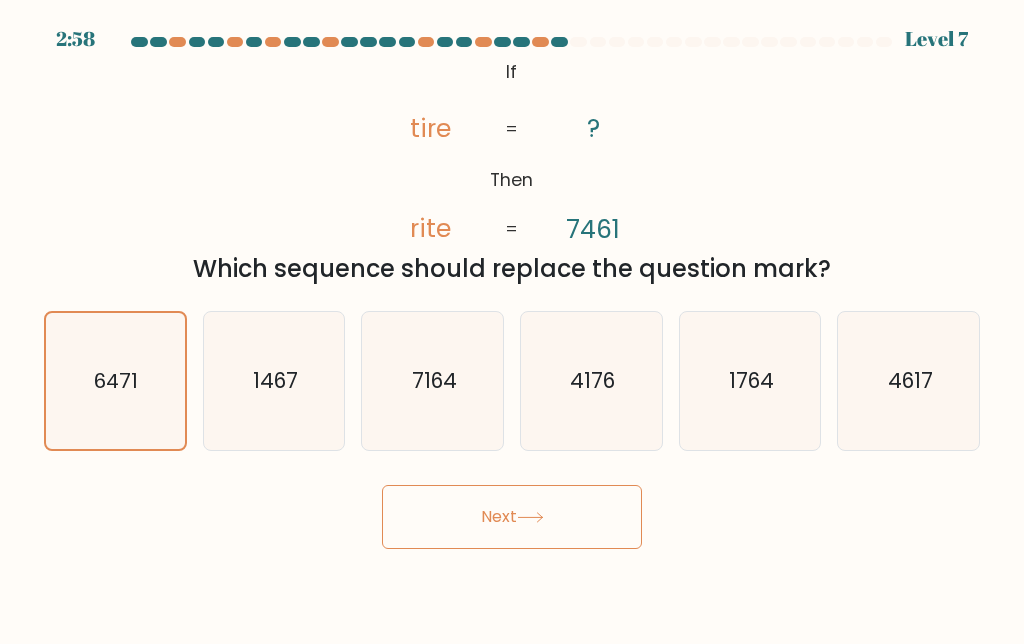 click on "Next" at bounding box center [512, 517] 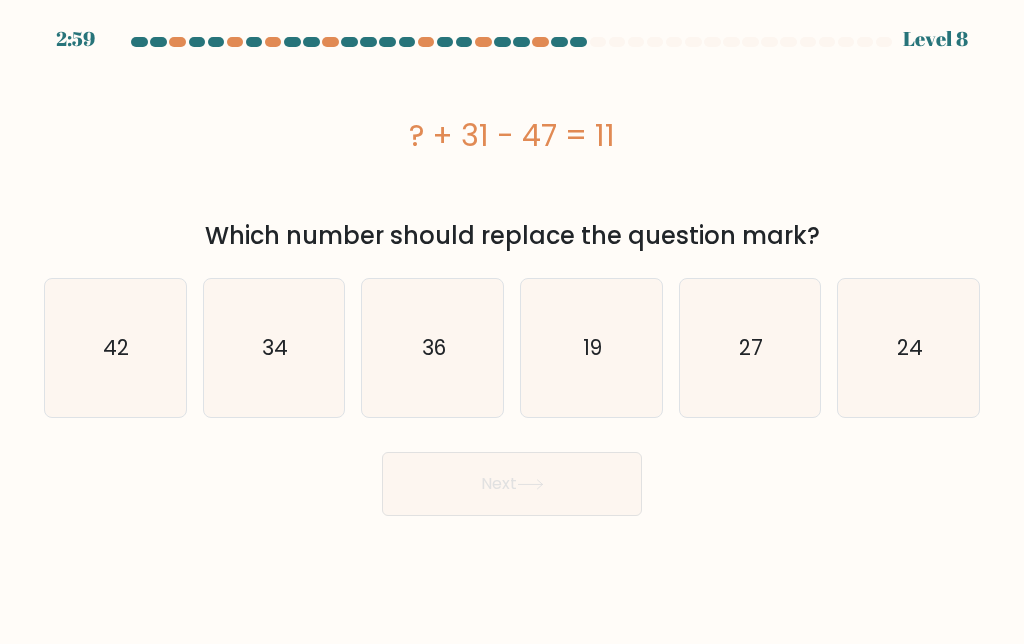 click on "42" at bounding box center [115, 348] 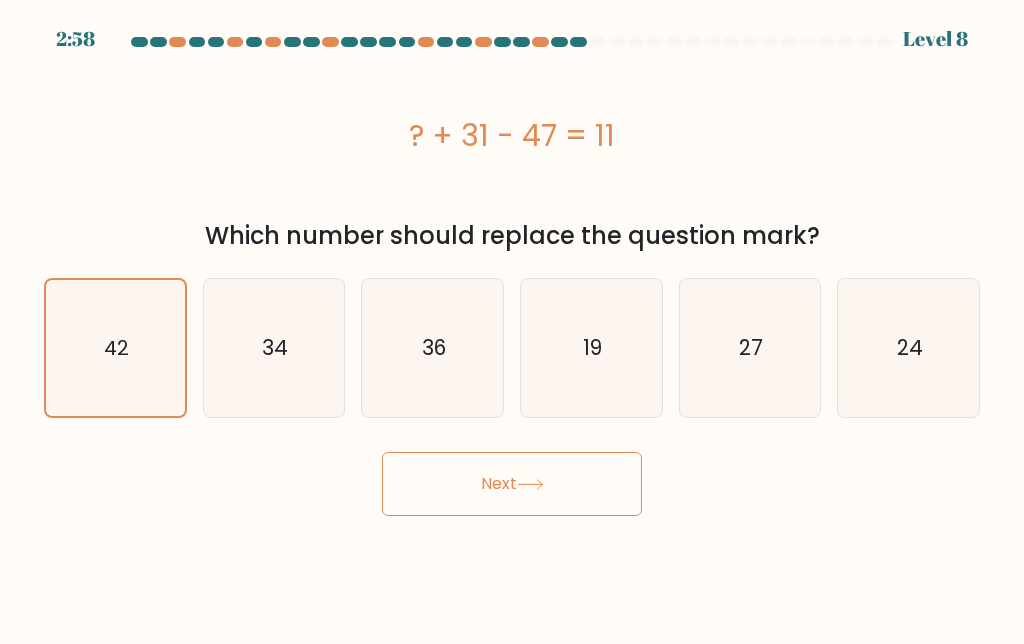 click on "Next" at bounding box center (512, 484) 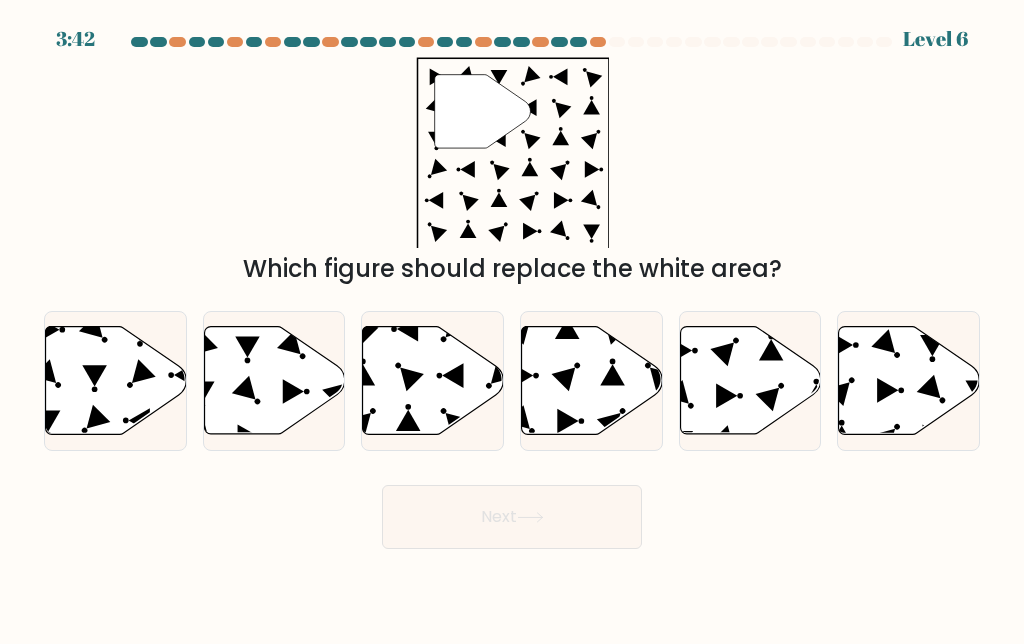 click at bounding box center [512, 293] 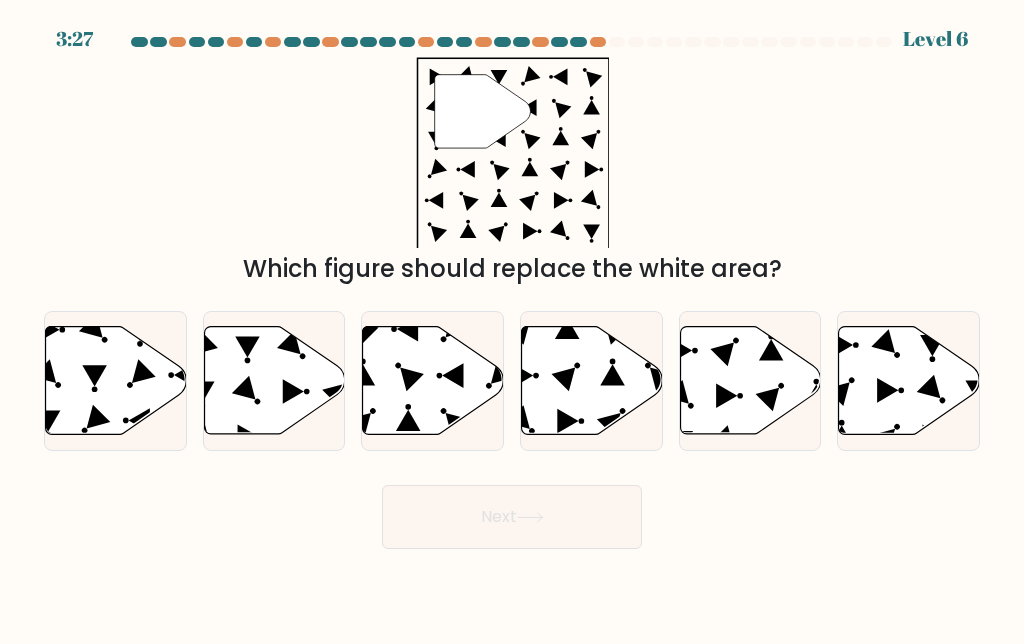 click at bounding box center [94, 375] 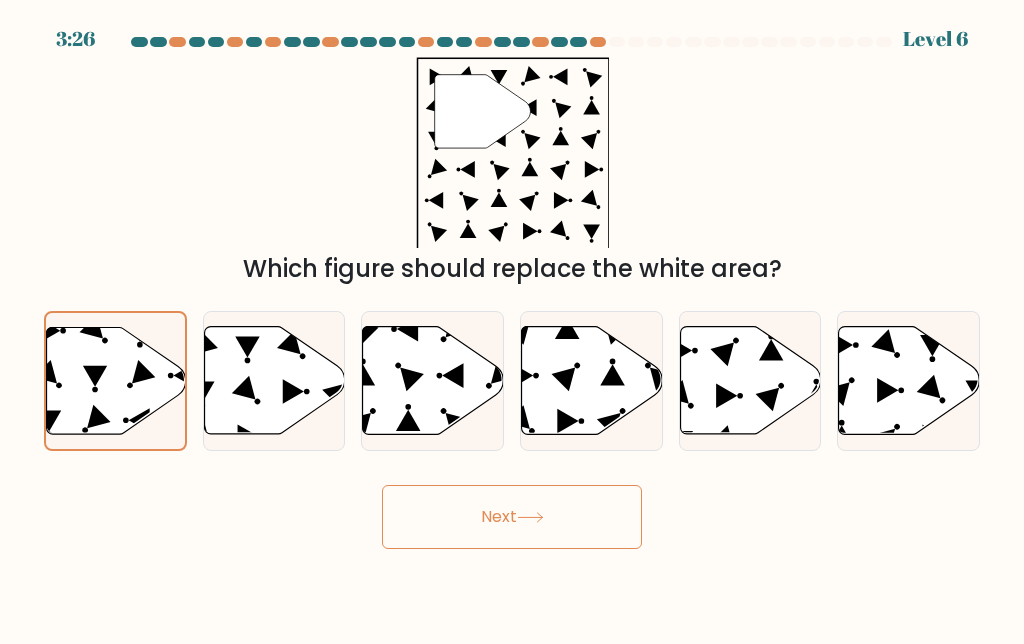 click on "Next" at bounding box center [512, 517] 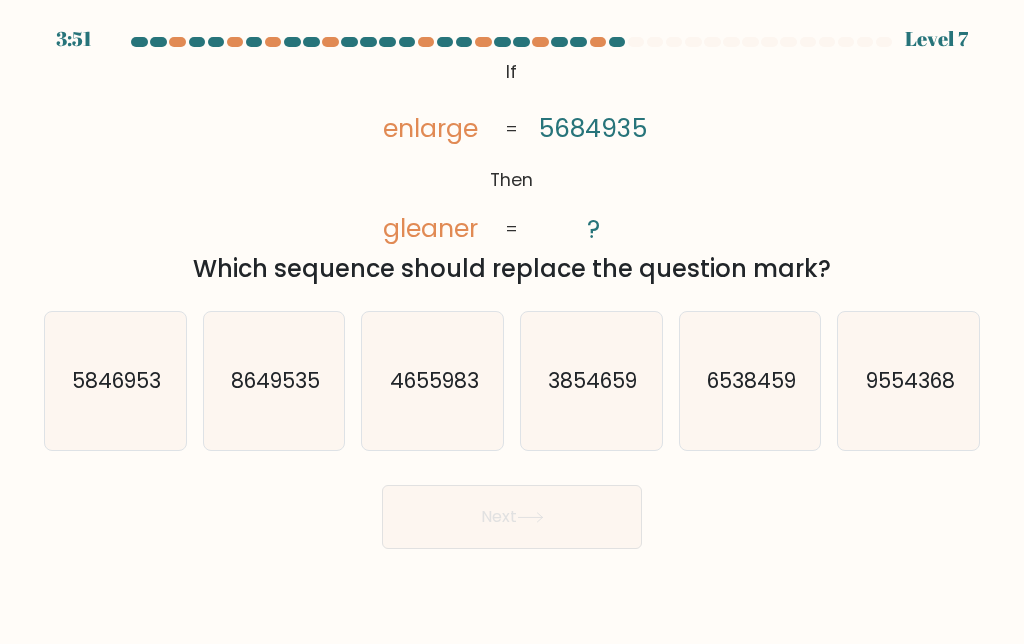 click on "3854659" at bounding box center [592, 380] 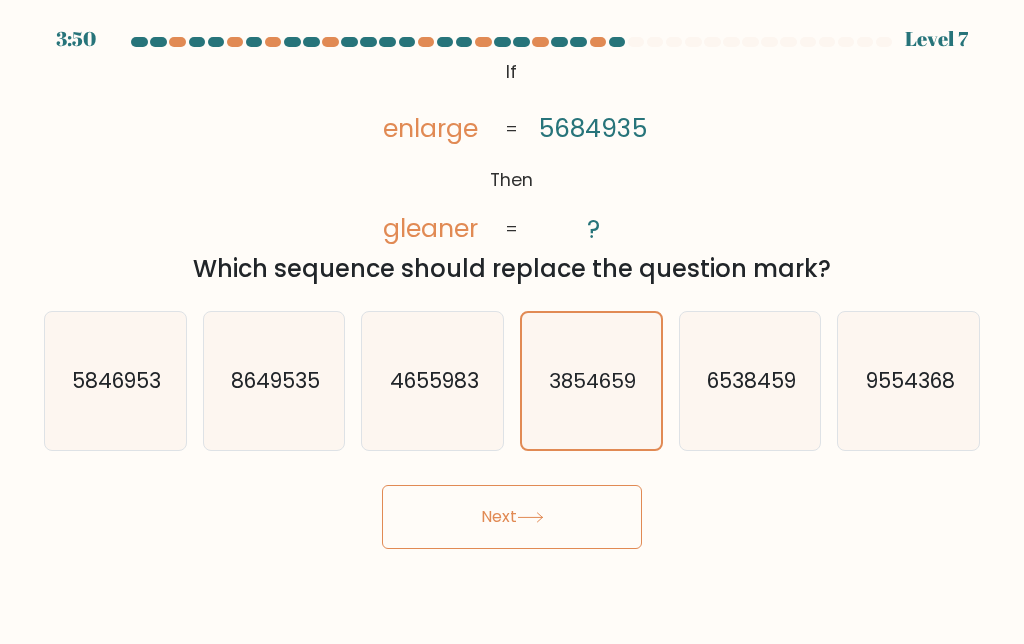 click at bounding box center [530, 517] 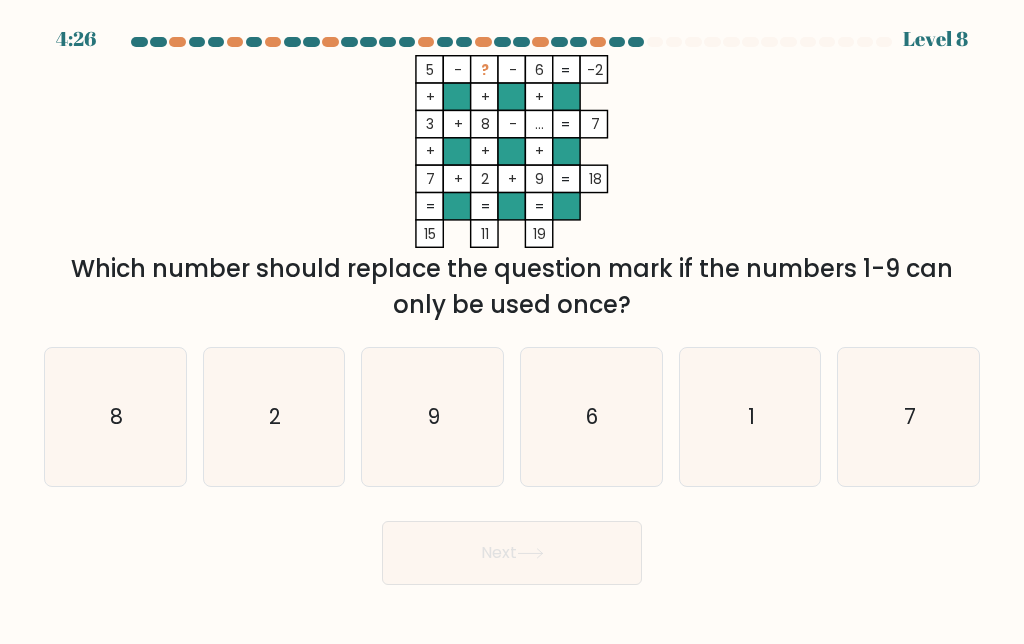 click on "1" at bounding box center [751, 416] 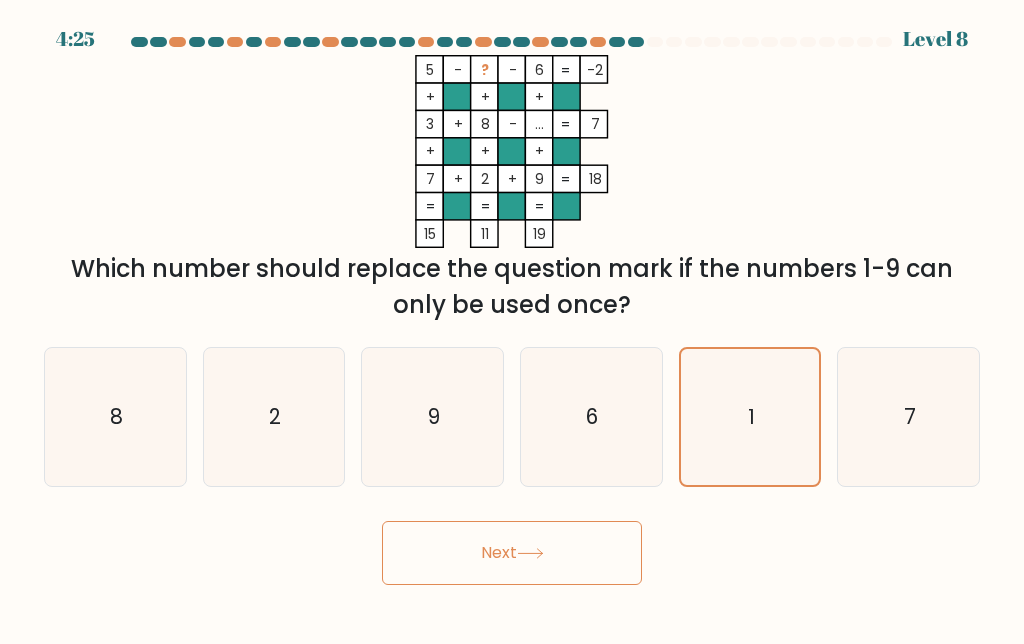 click on "Next" at bounding box center [512, 553] 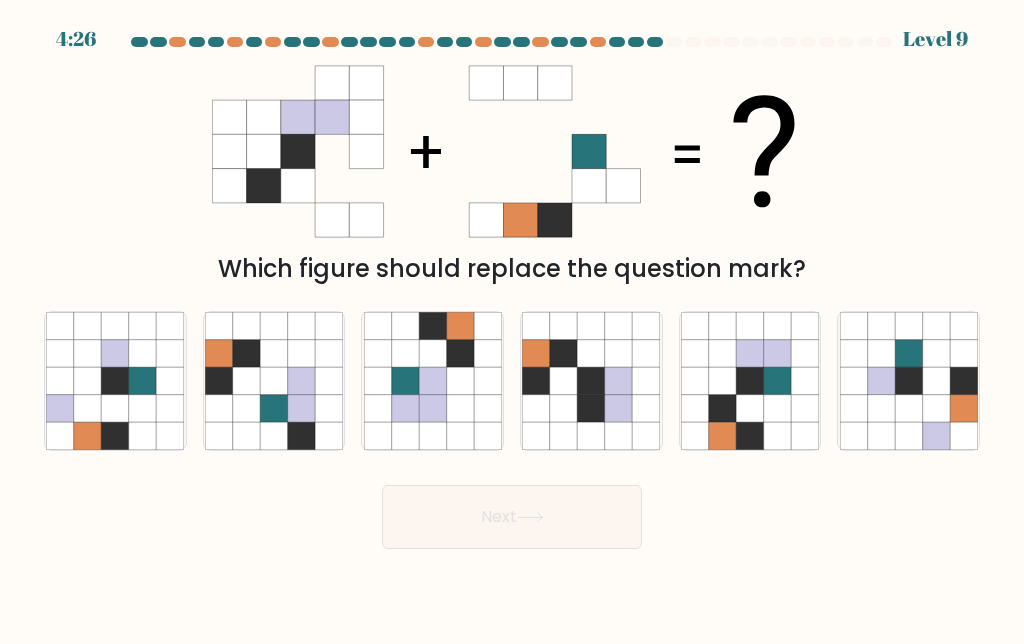 click at bounding box center (749, 381) 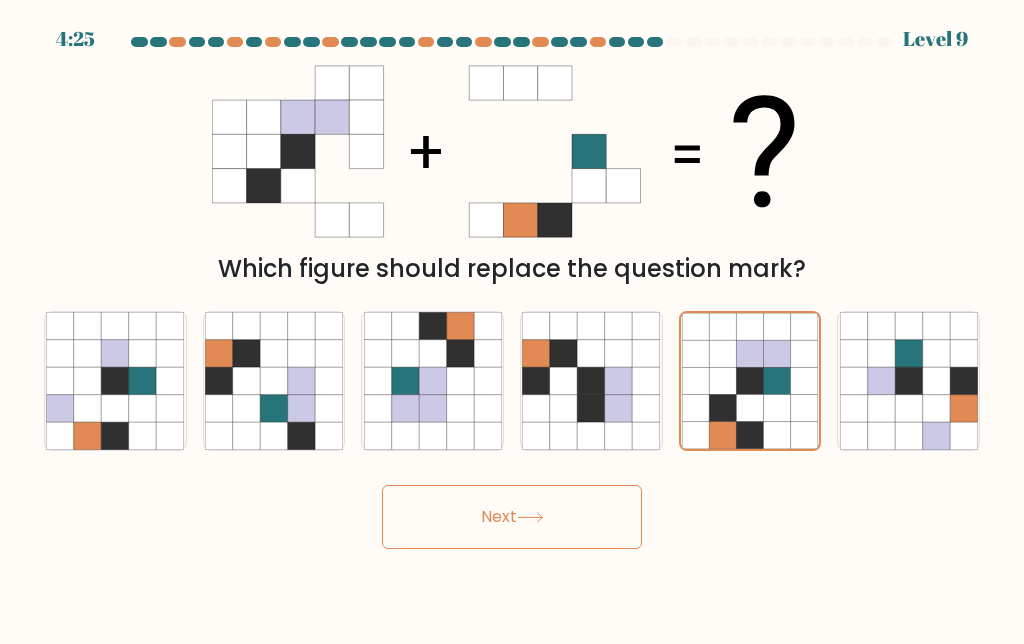 click at bounding box center (530, 517) 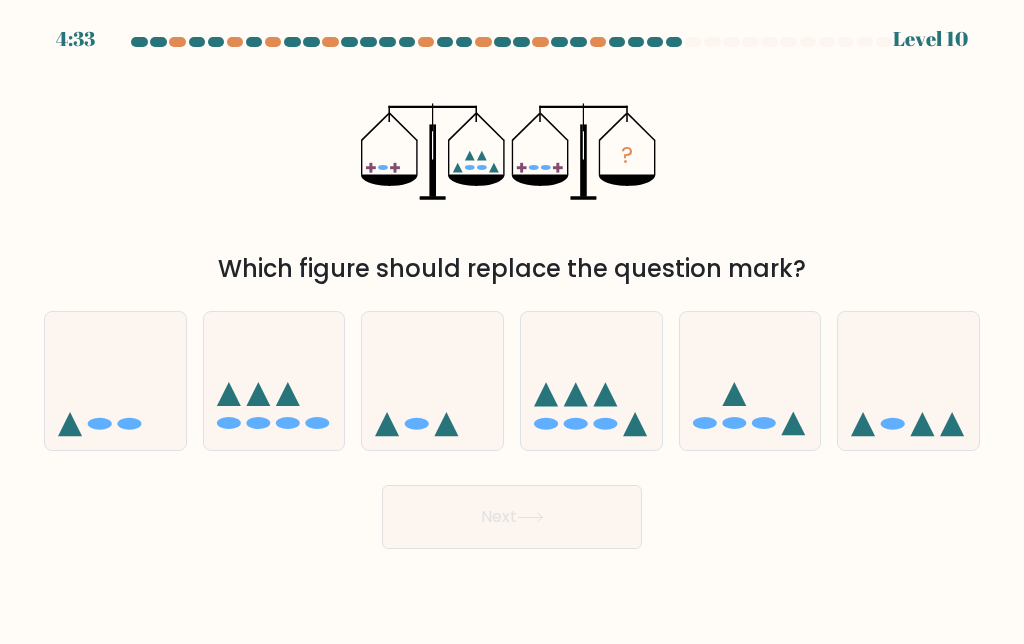 click at bounding box center [635, 424] 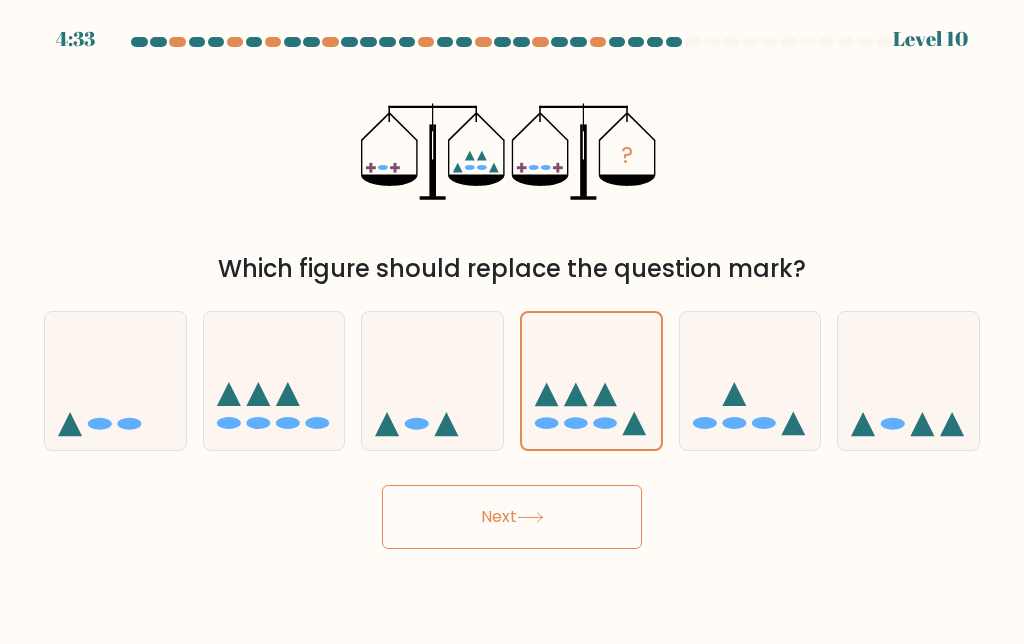 click on "Next" at bounding box center [512, 517] 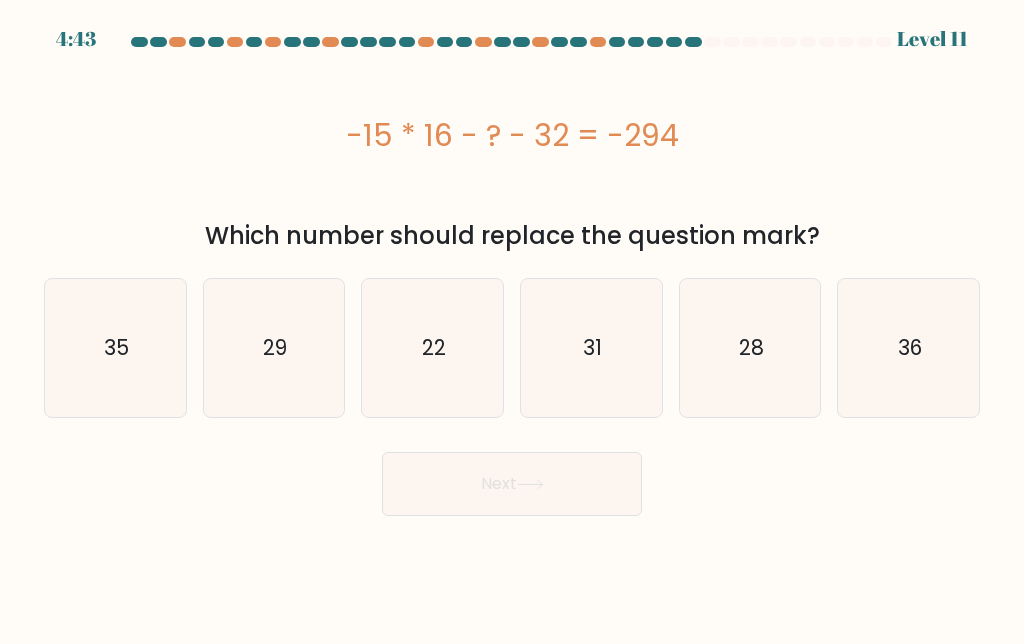 click on "36" at bounding box center (910, 347) 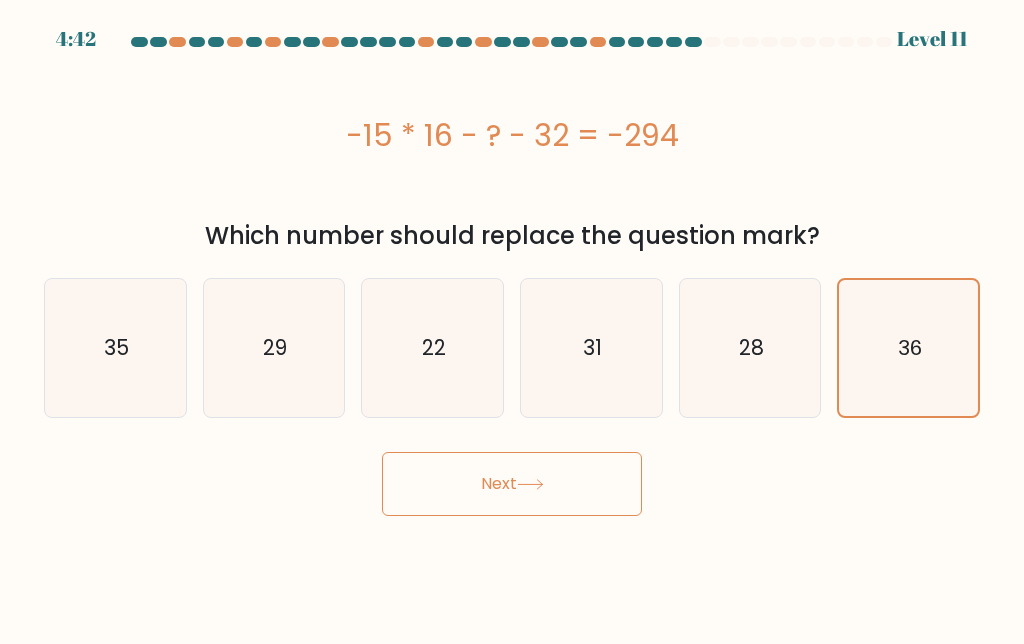 click on "Next" at bounding box center [512, 484] 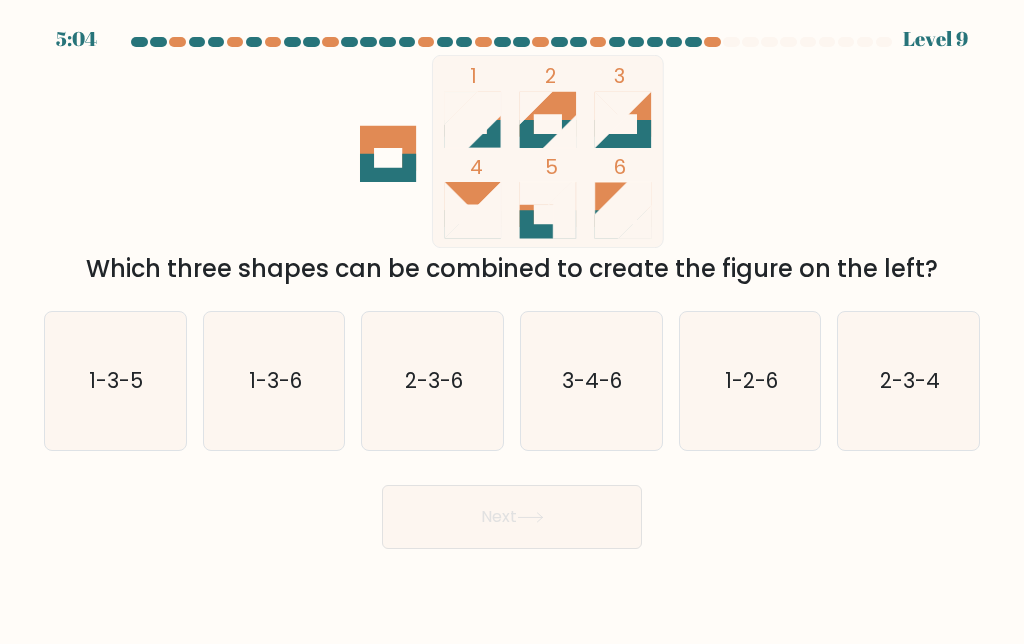 click on "1-2-6" at bounding box center [751, 380] 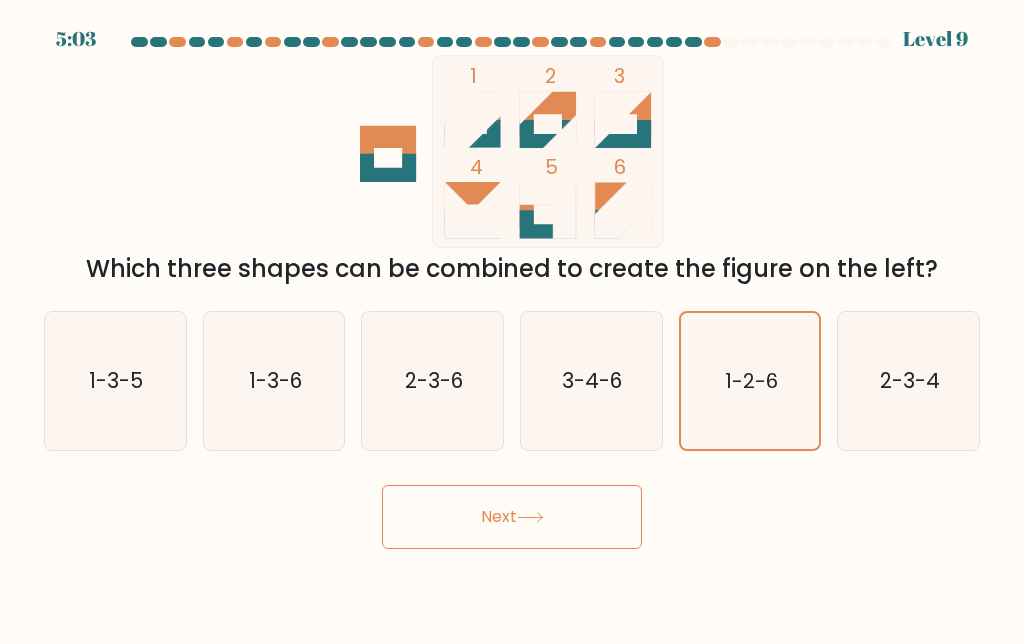 click on "Next" at bounding box center [512, 517] 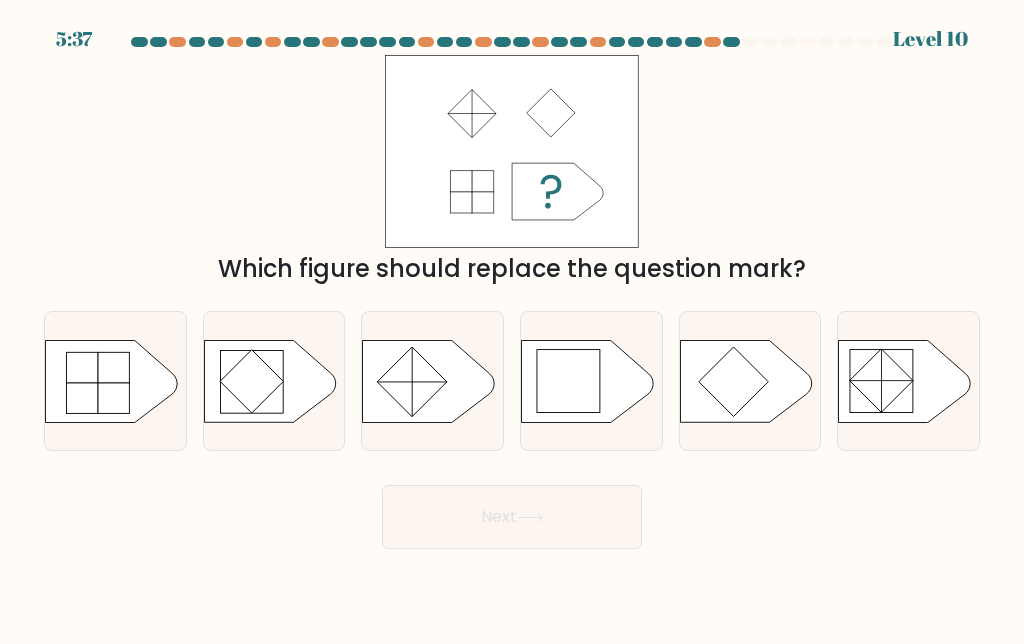 click at bounding box center (568, 380) 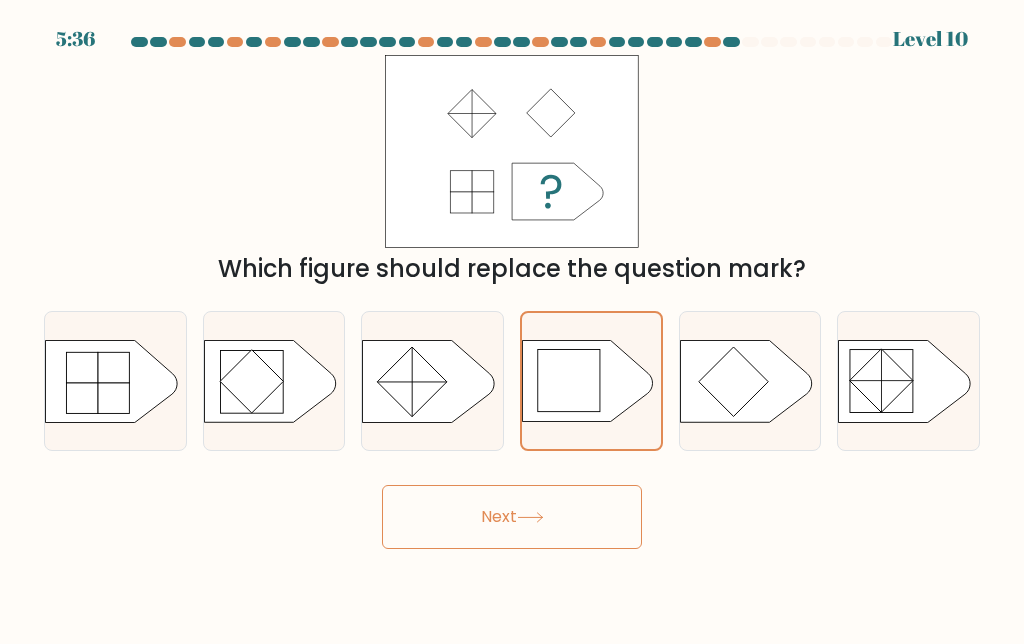 click at bounding box center [530, 517] 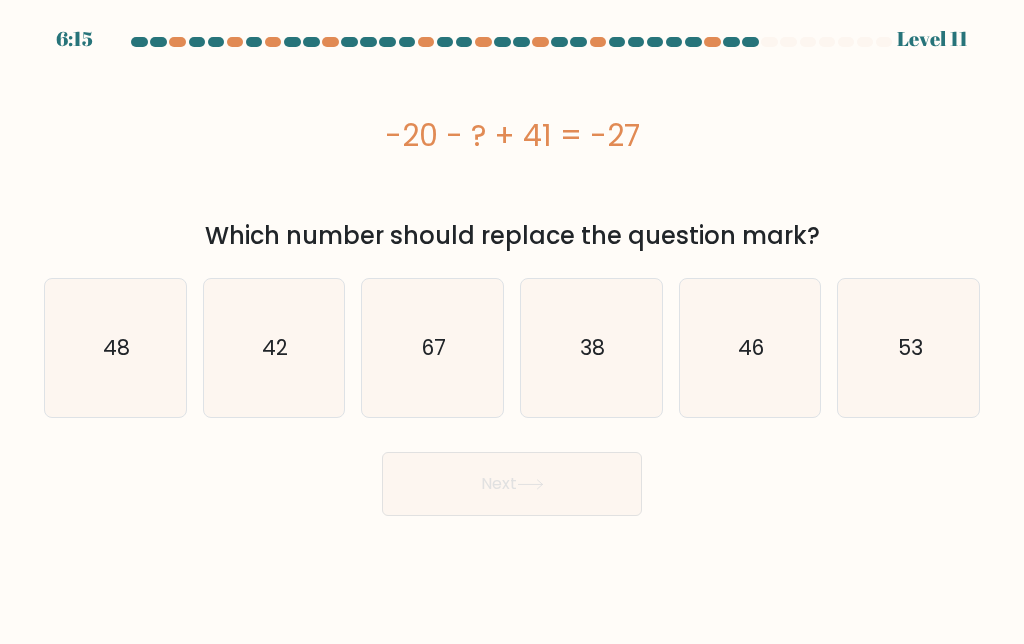 click on "38" at bounding box center [591, 348] 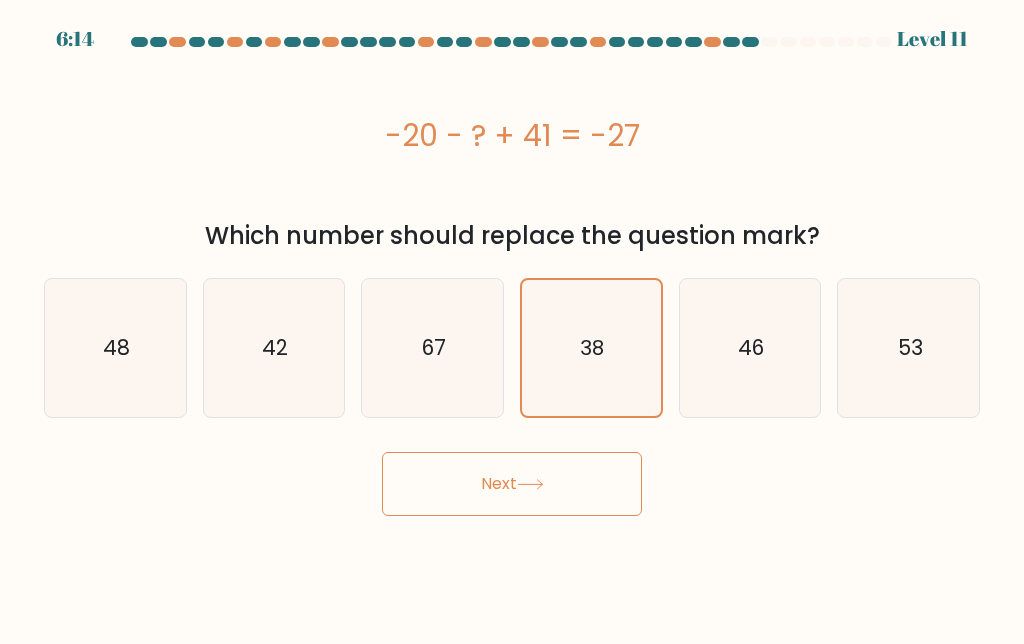 click on "Next" at bounding box center (512, 484) 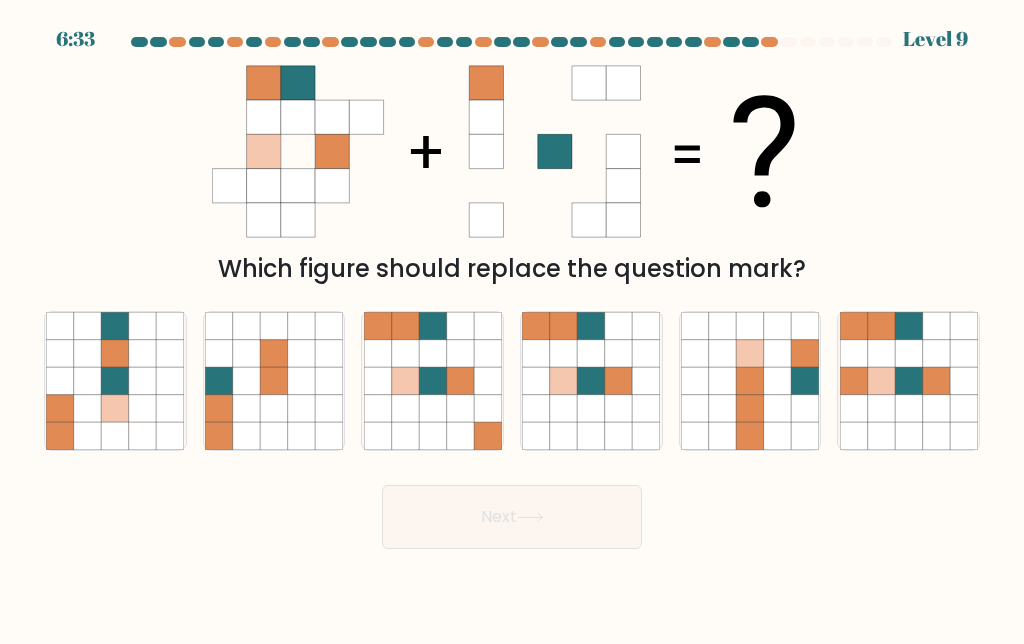 click at bounding box center (618, 381) 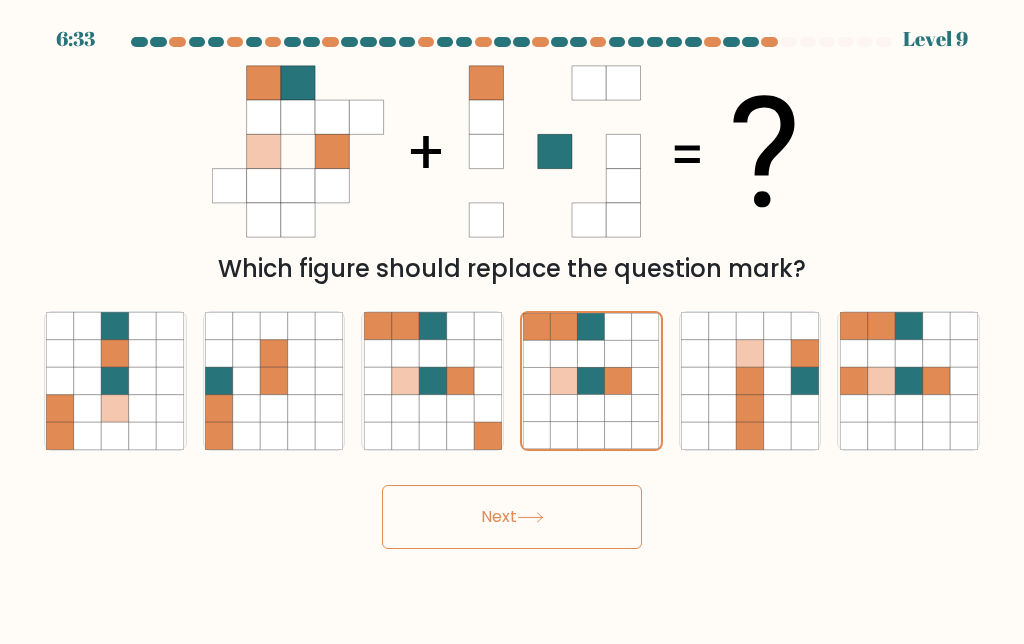 click on "Next" at bounding box center (512, 517) 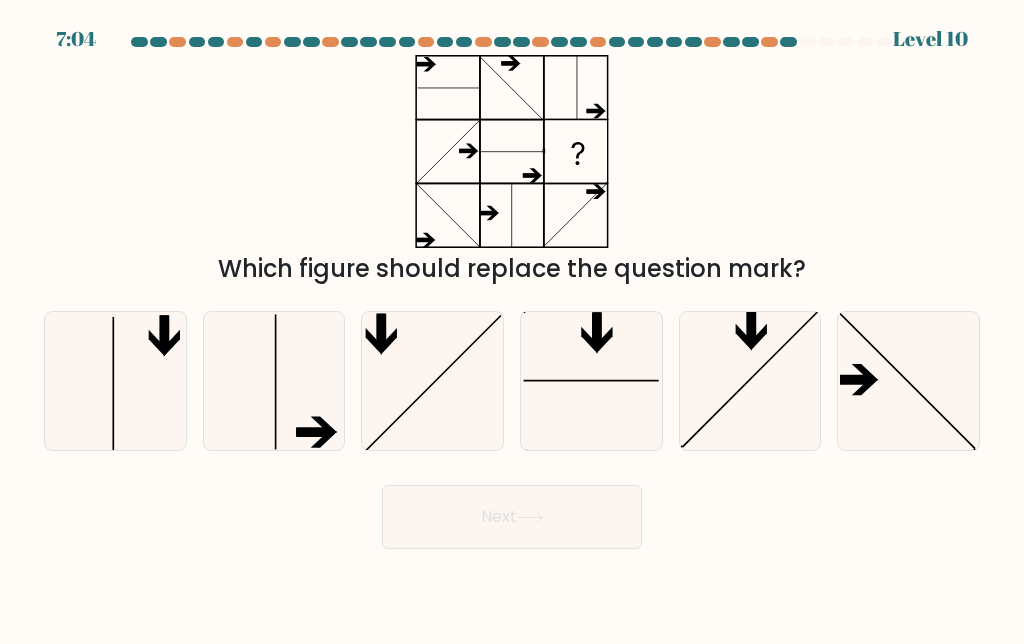 click at bounding box center [433, 381] 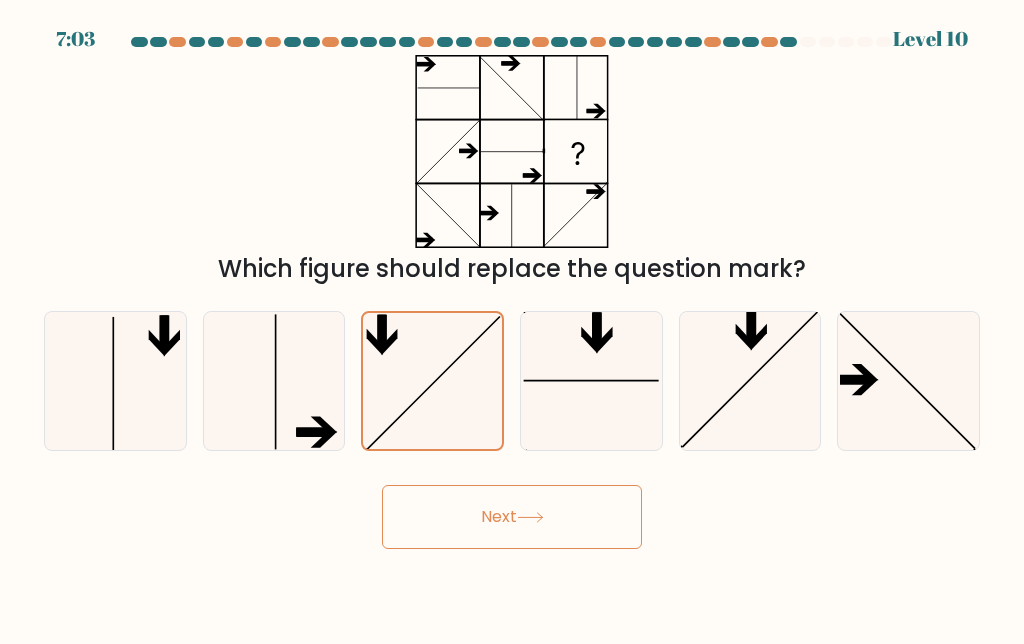 click on "Next" at bounding box center (512, 517) 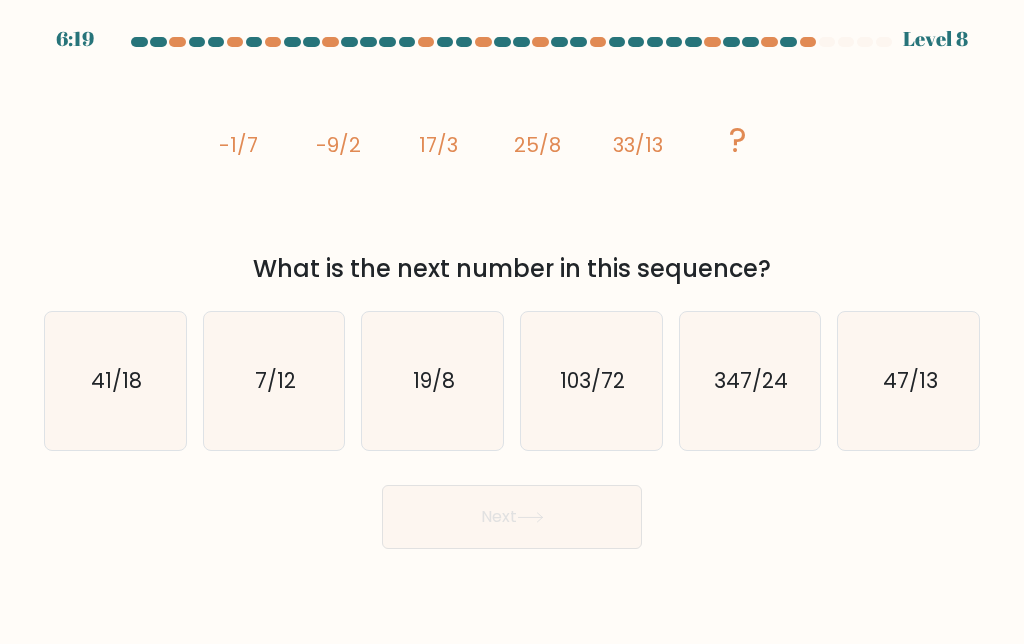 click on "41/18" at bounding box center (116, 380) 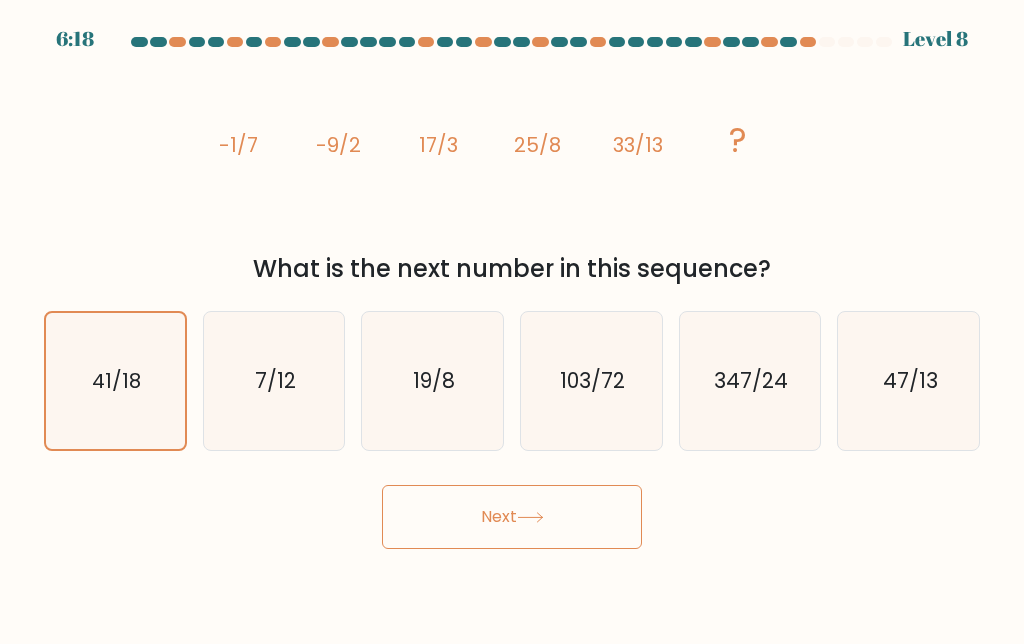 click on "Next" at bounding box center (512, 517) 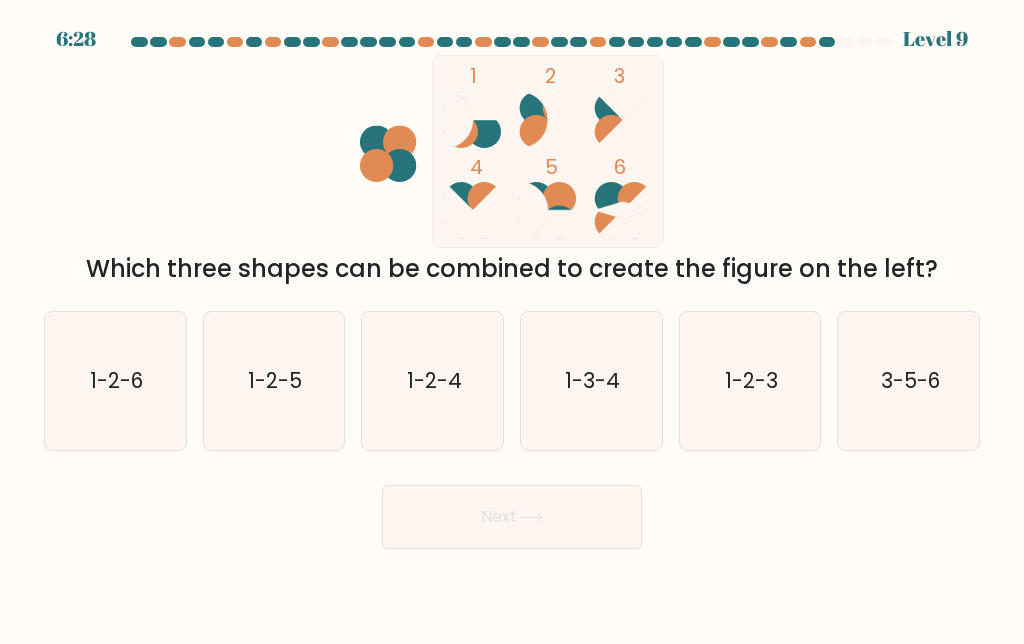 click on "1-2-5" at bounding box center [275, 380] 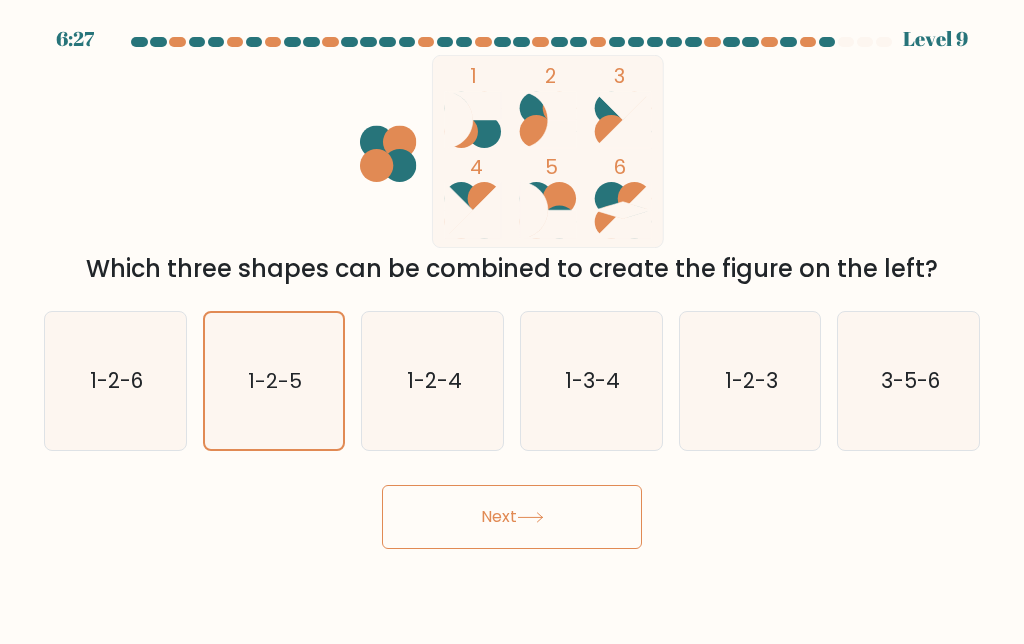 click on "Next" at bounding box center (512, 517) 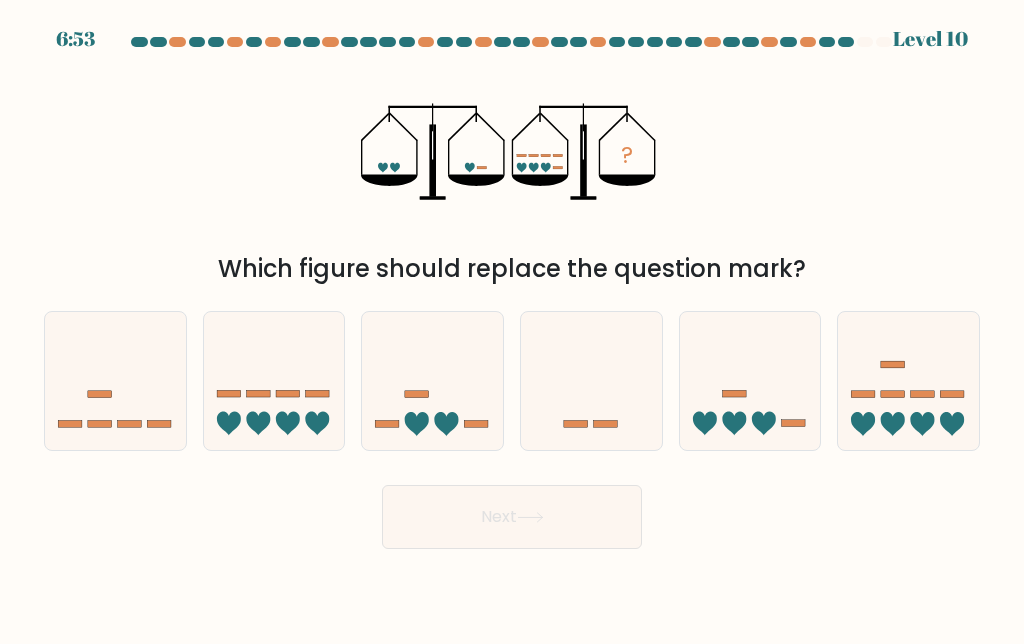 click at bounding box center (893, 394) 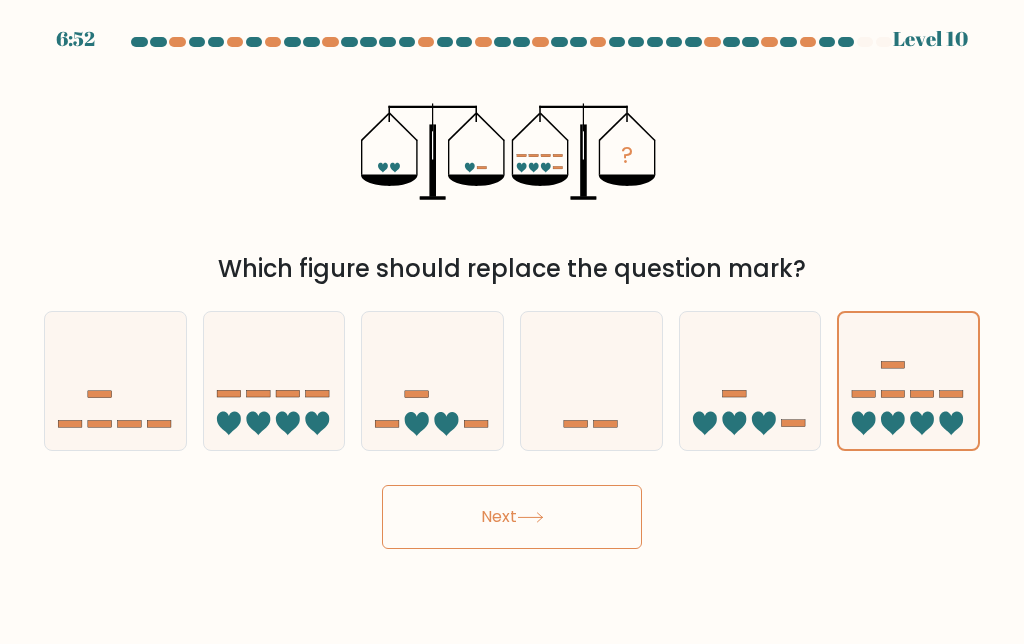 click on "Next" at bounding box center (512, 517) 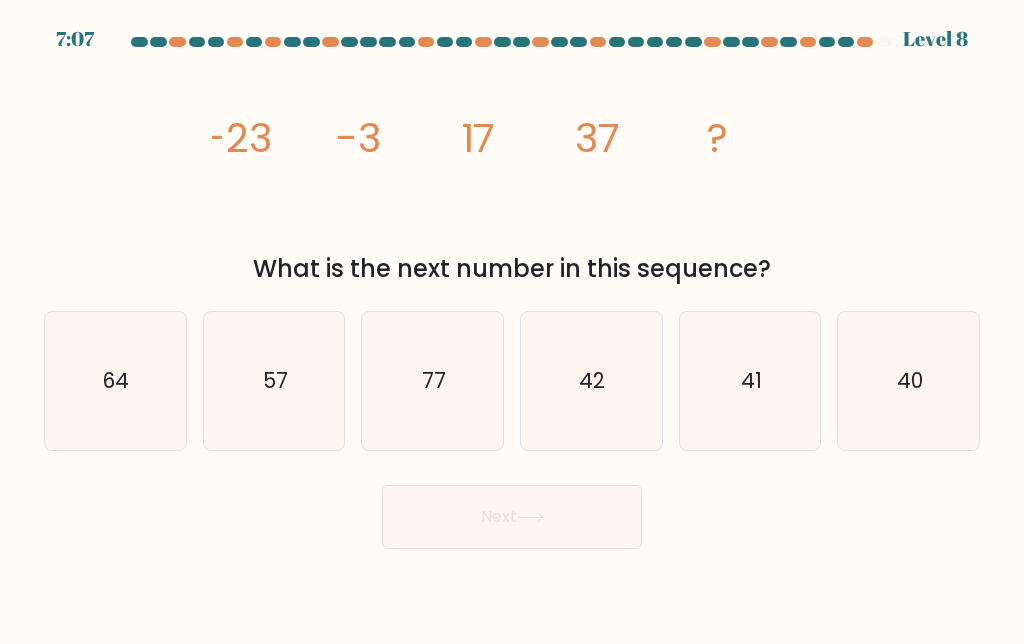 click on "57" at bounding box center [275, 380] 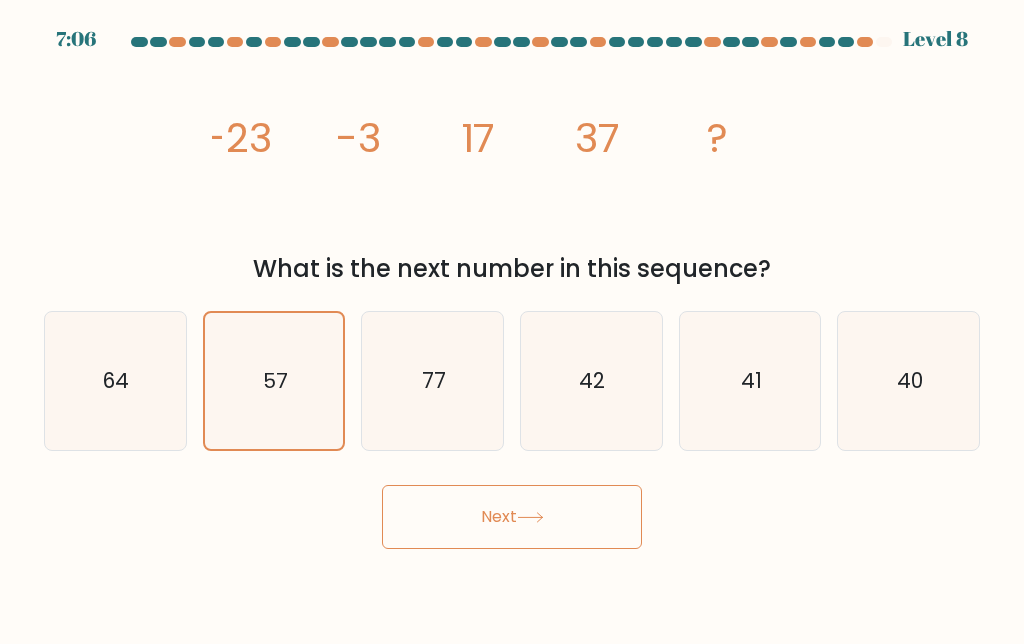 click on "Next" at bounding box center (512, 517) 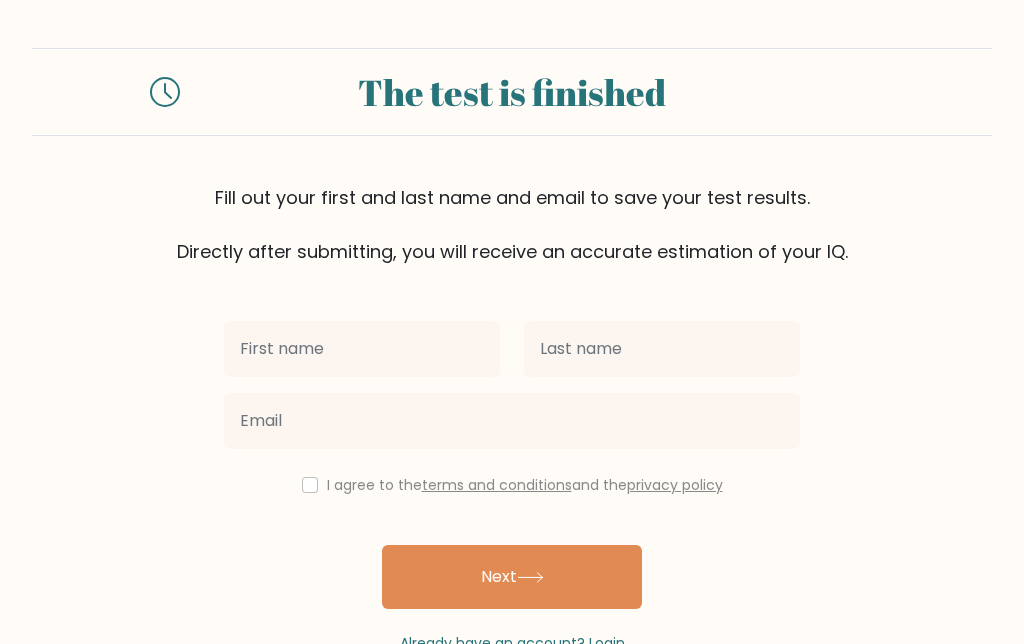 click at bounding box center (362, 349) 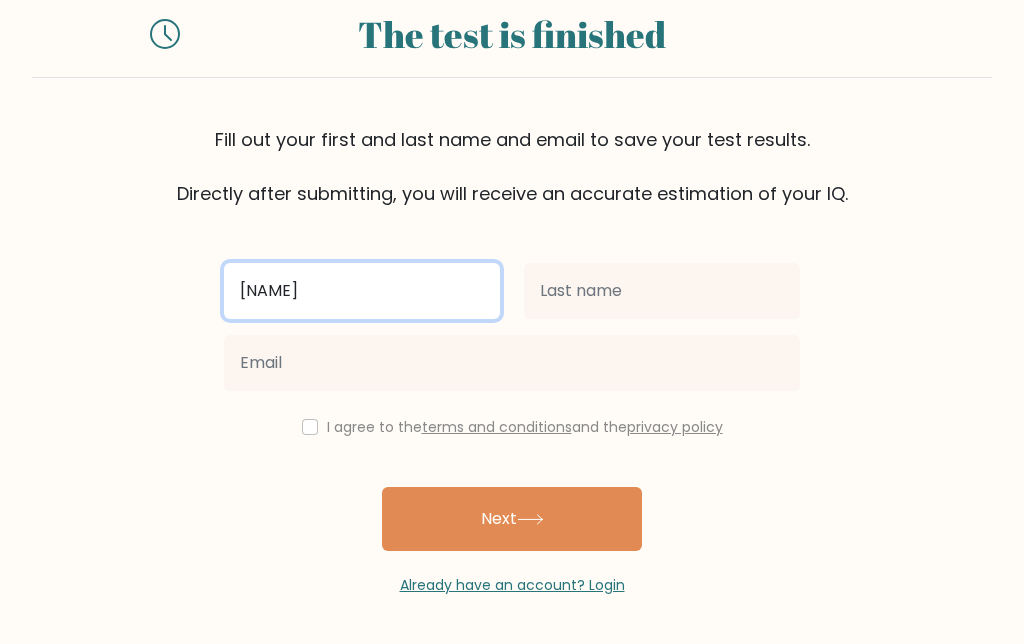 type on "Gio" 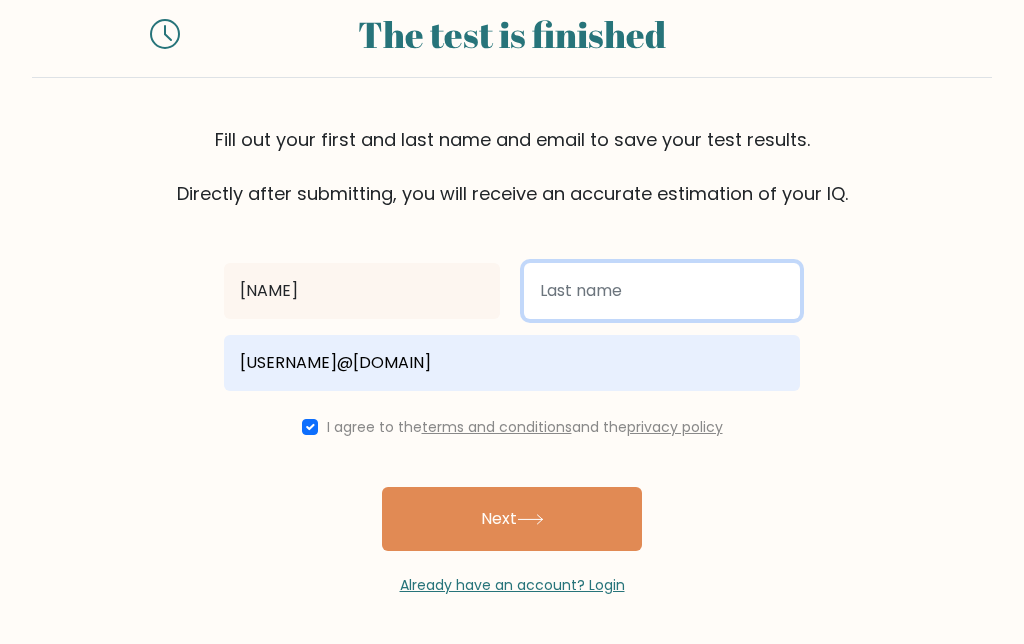 click at bounding box center [662, 291] 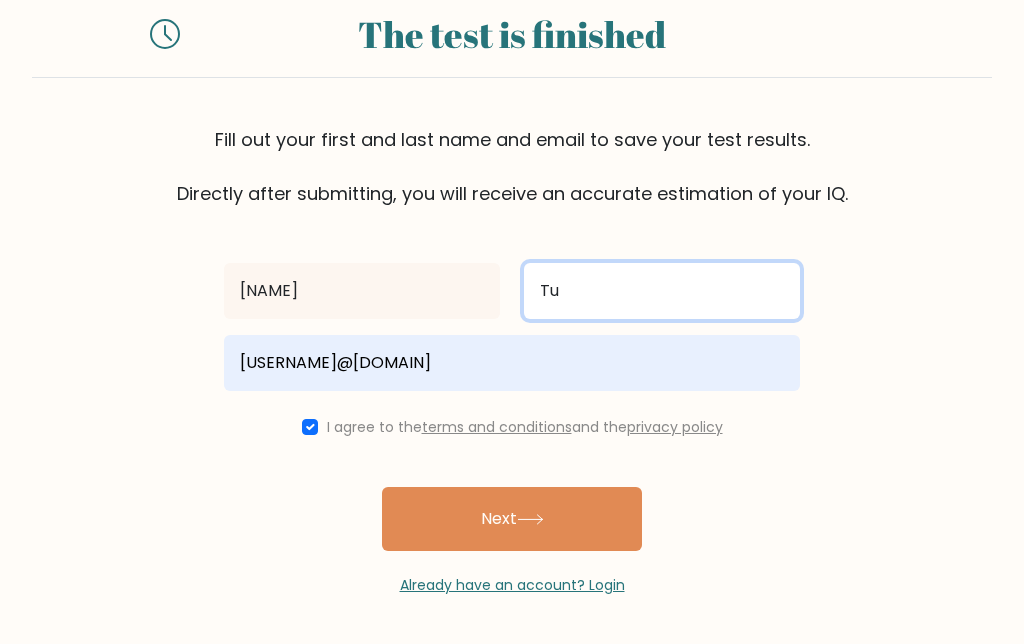type on "Tu" 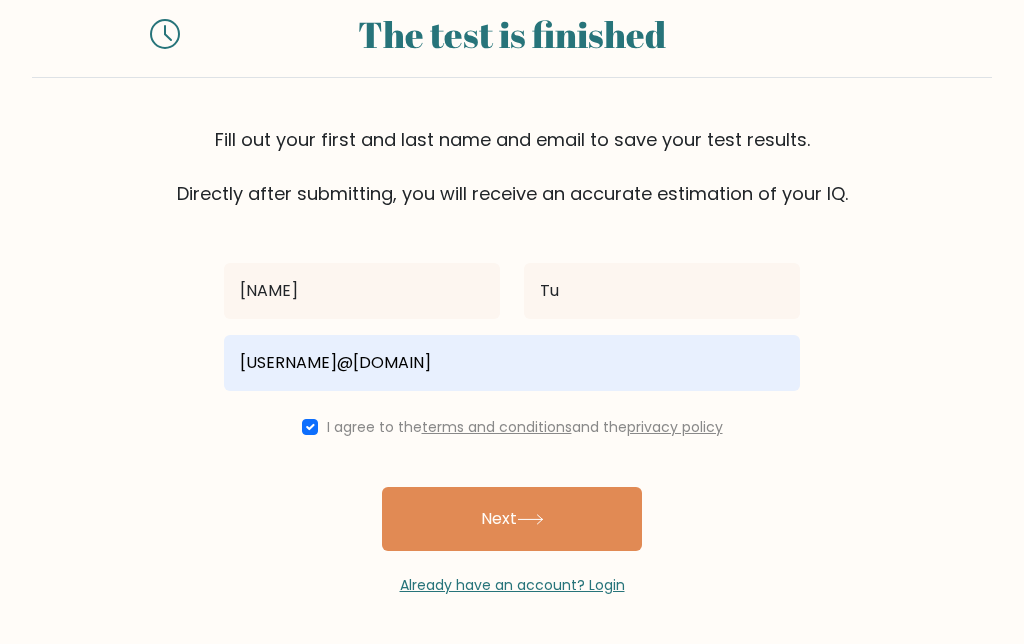 click on "Next" at bounding box center [512, 519] 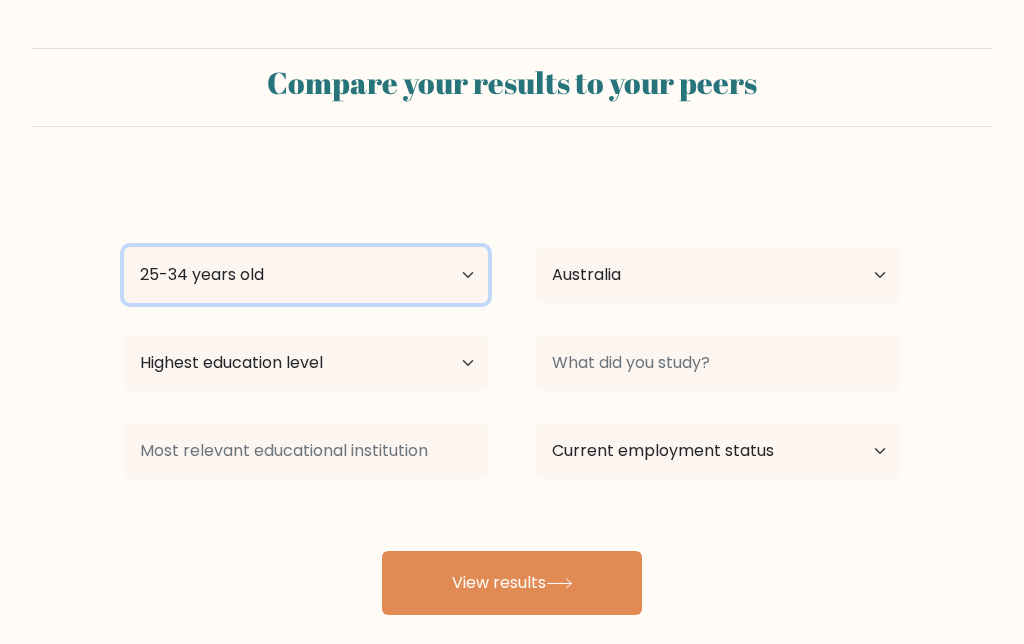 click on "Age
Under 18 years old
18-24 years old
25-34 years old
35-44 years old
45-54 years old
55-64 years old
65 years old and above" at bounding box center (306, 275) 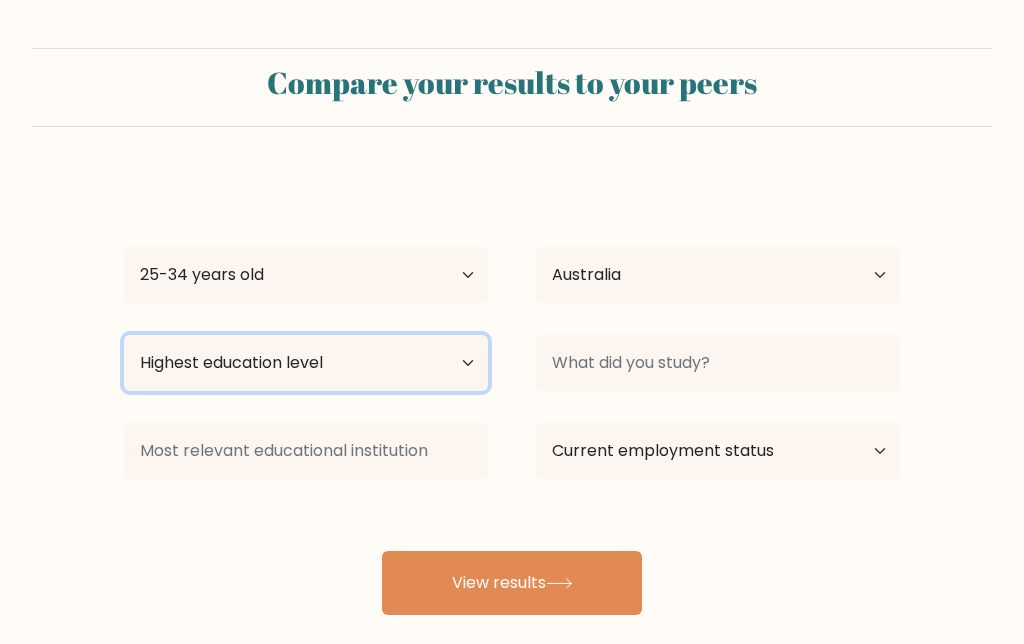 click on "Highest education level
No schooling
Primary
Lower Secondary
Upper Secondary
Occupation Specific
Bachelor's degree
Master's degree
Doctoral degree" at bounding box center (306, 363) 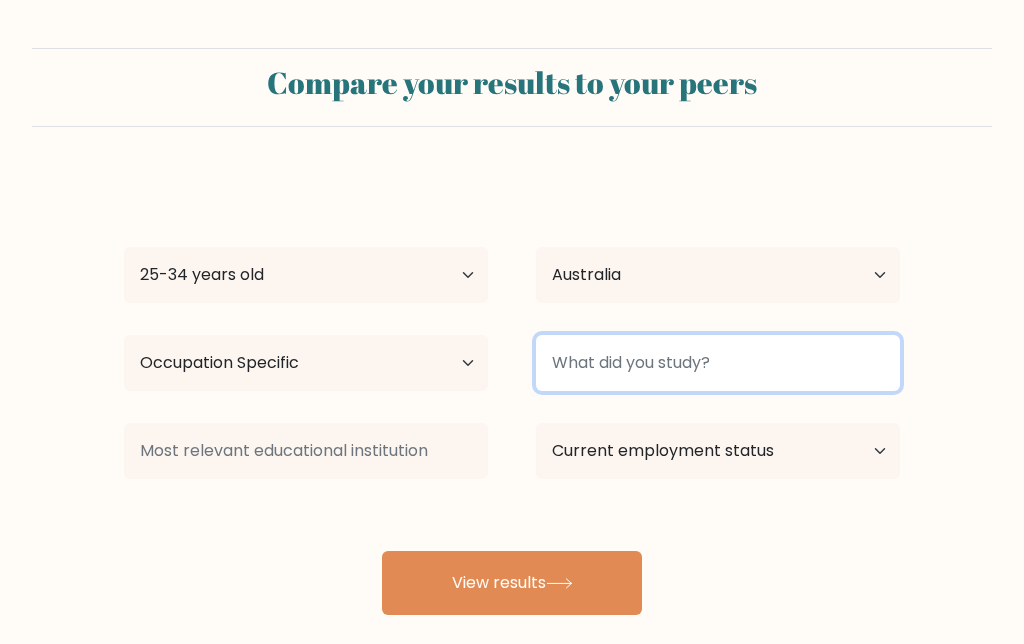 click at bounding box center [718, 363] 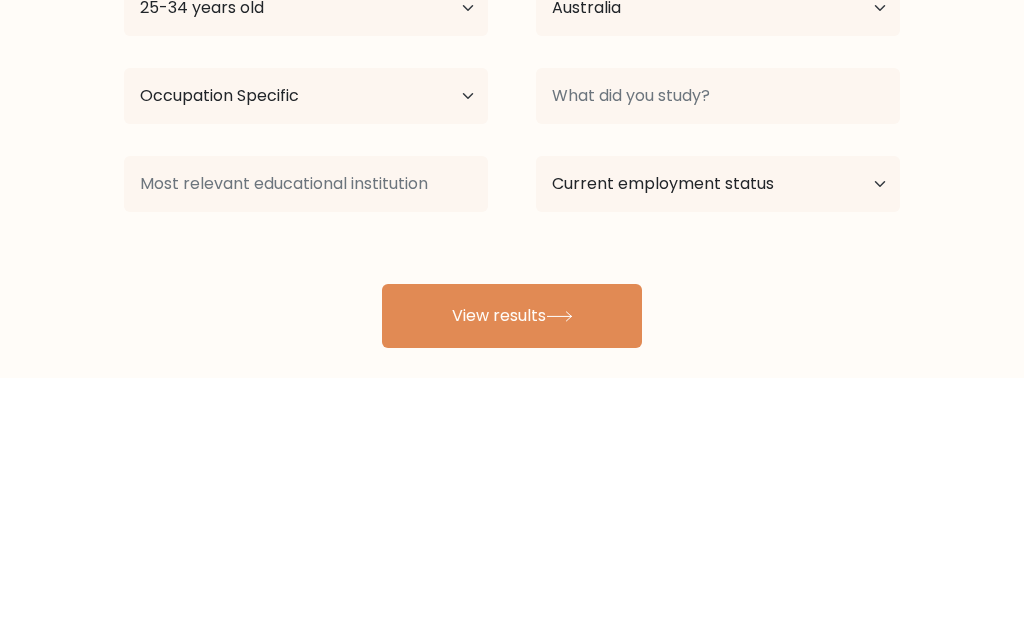 scroll, scrollTop: 114, scrollLeft: 0, axis: vertical 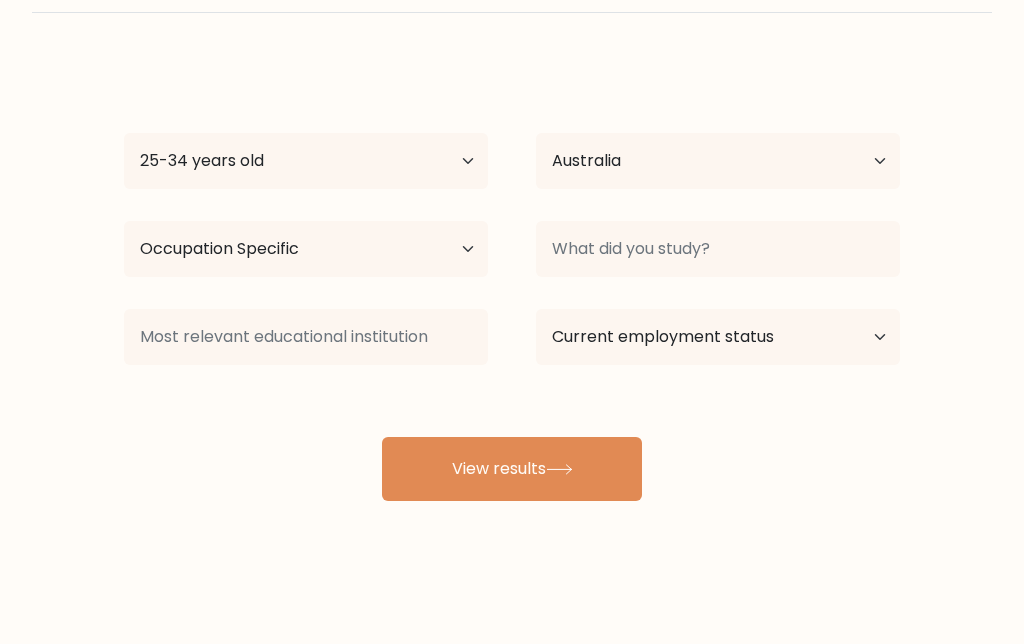 click on "View results" at bounding box center (512, 469) 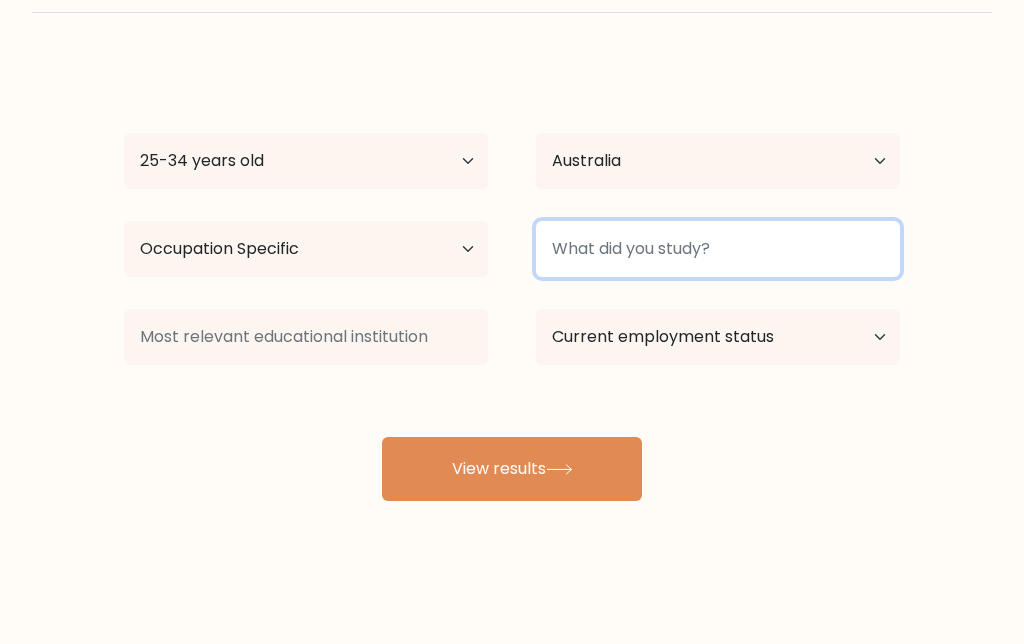 click at bounding box center (718, 249) 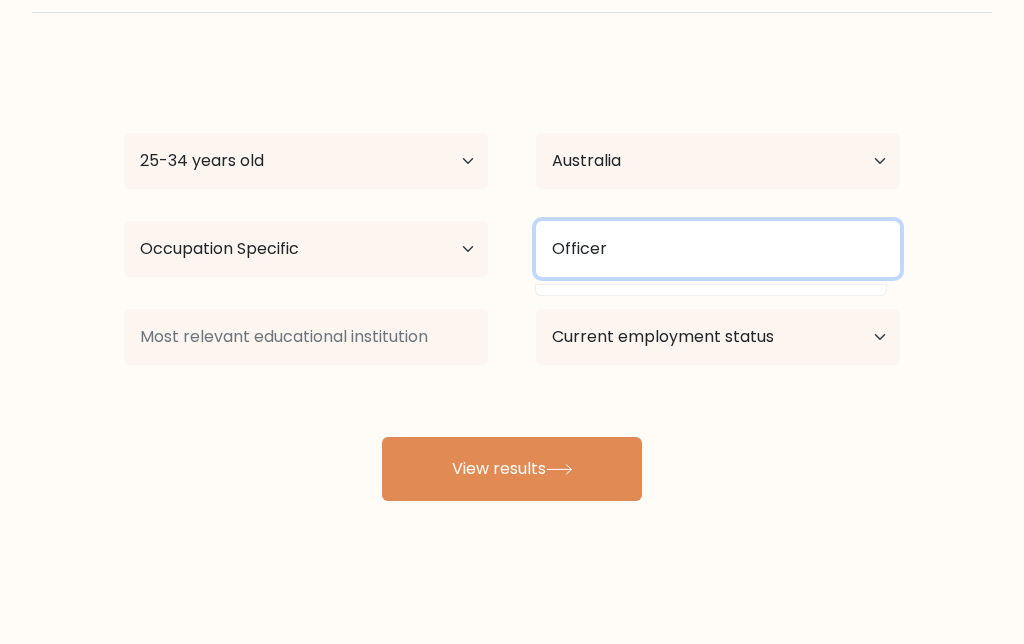 type on "Officer" 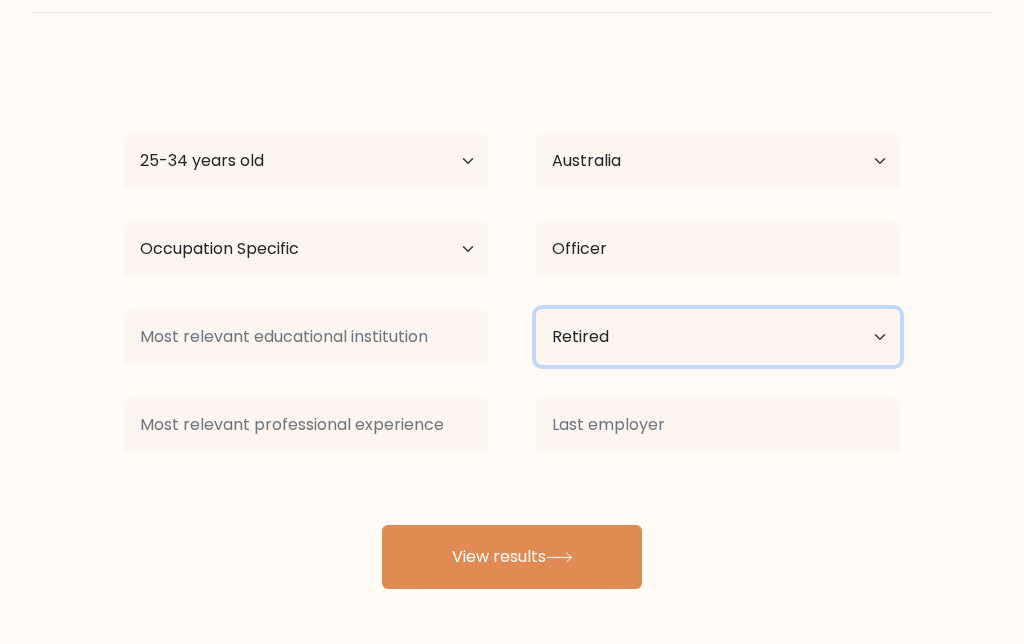 select on "employed" 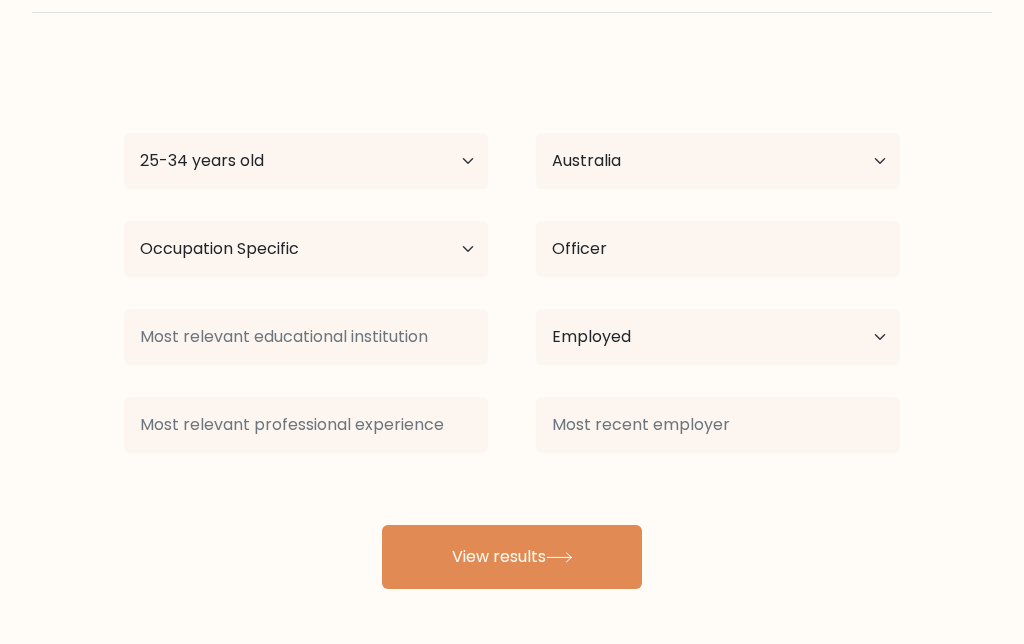 click on "View results" at bounding box center [512, 557] 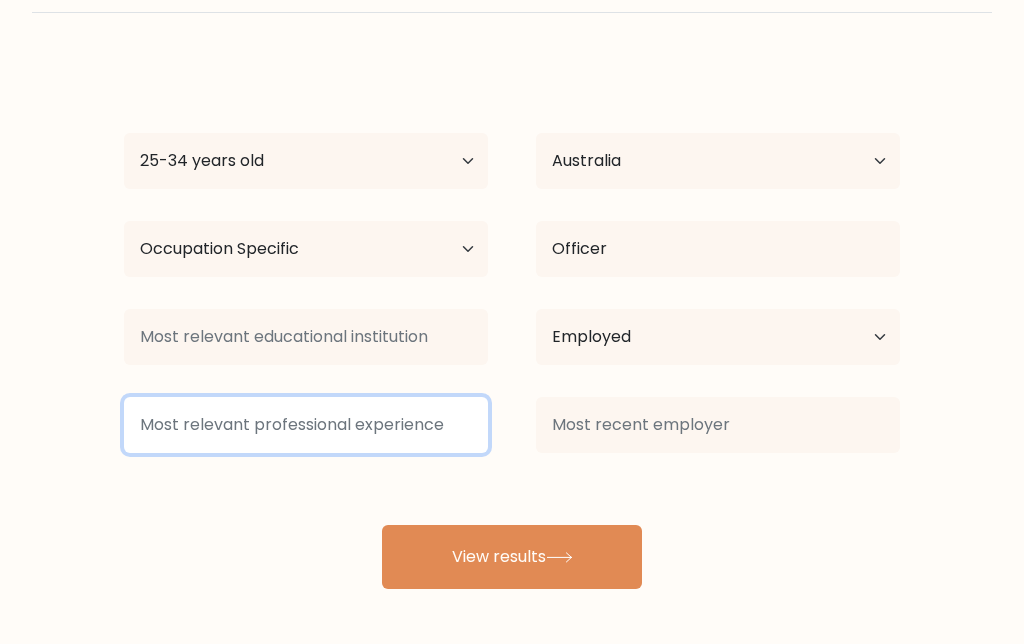 click at bounding box center (306, 425) 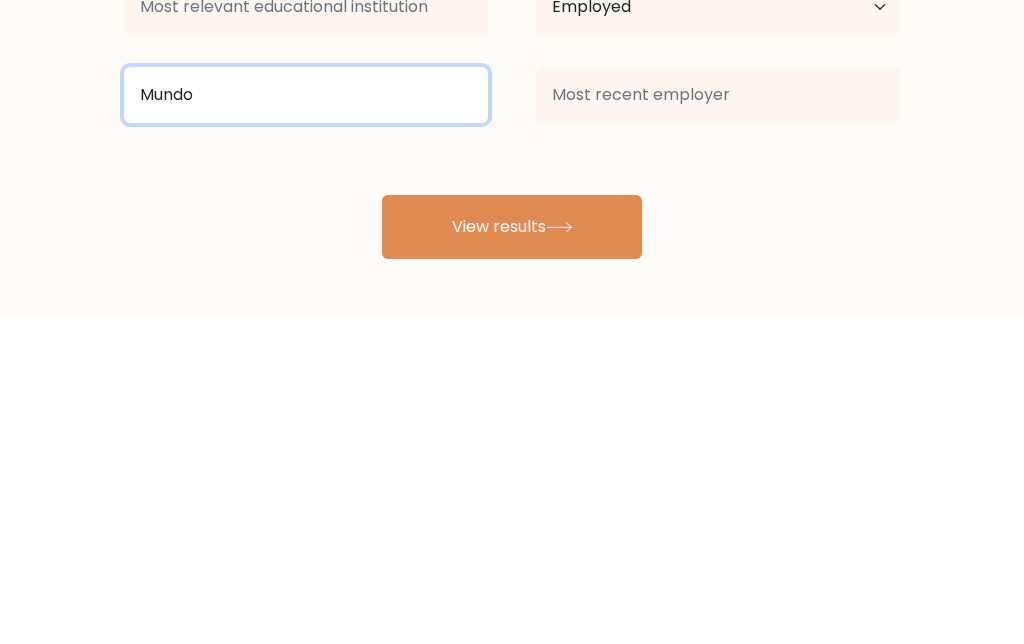type on "Mundo" 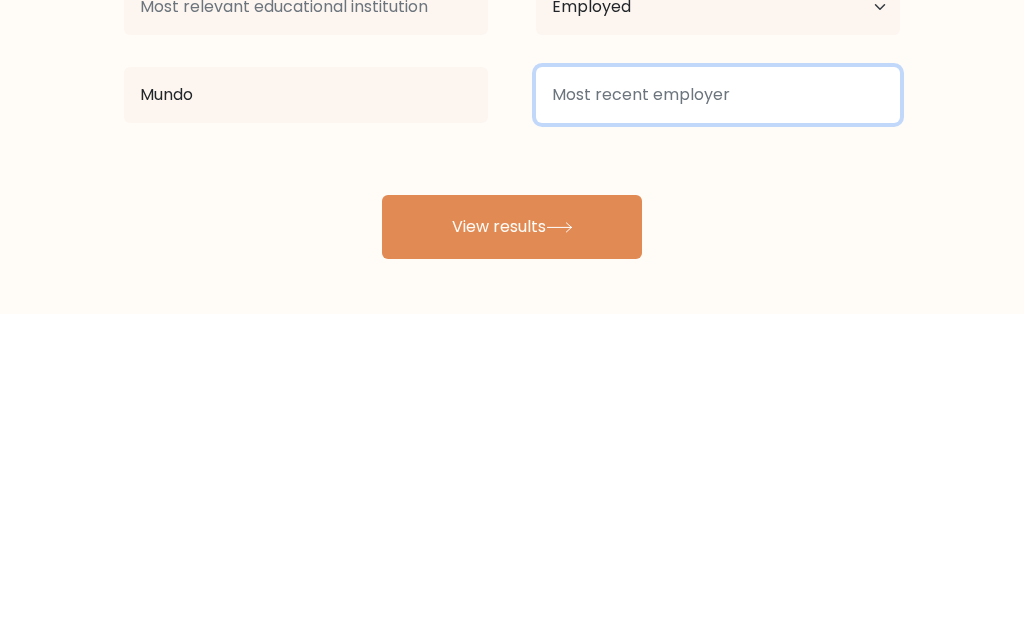click at bounding box center (718, 425) 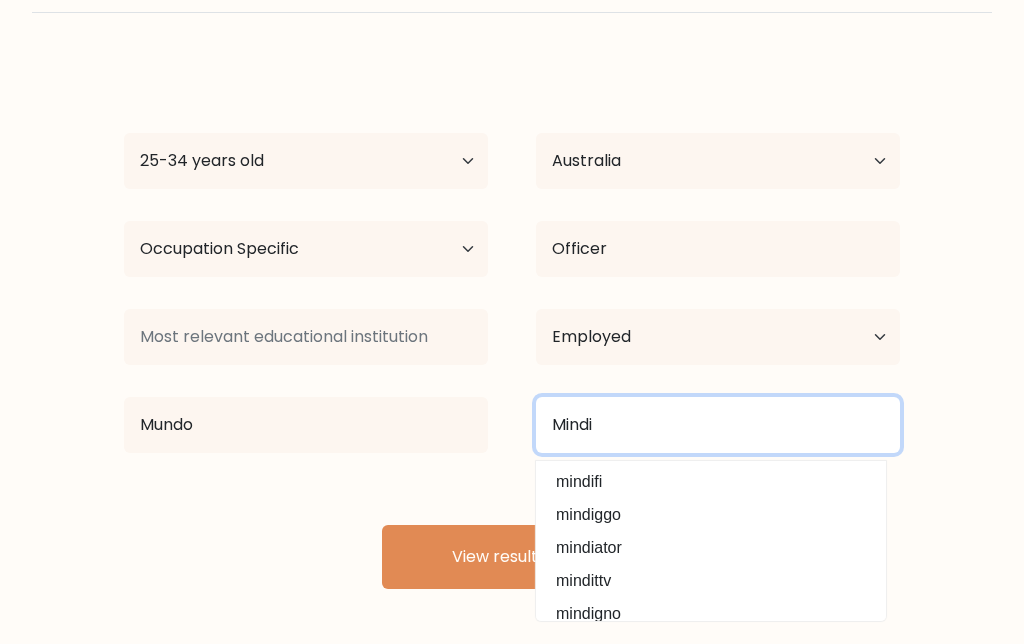 type on "Mindi" 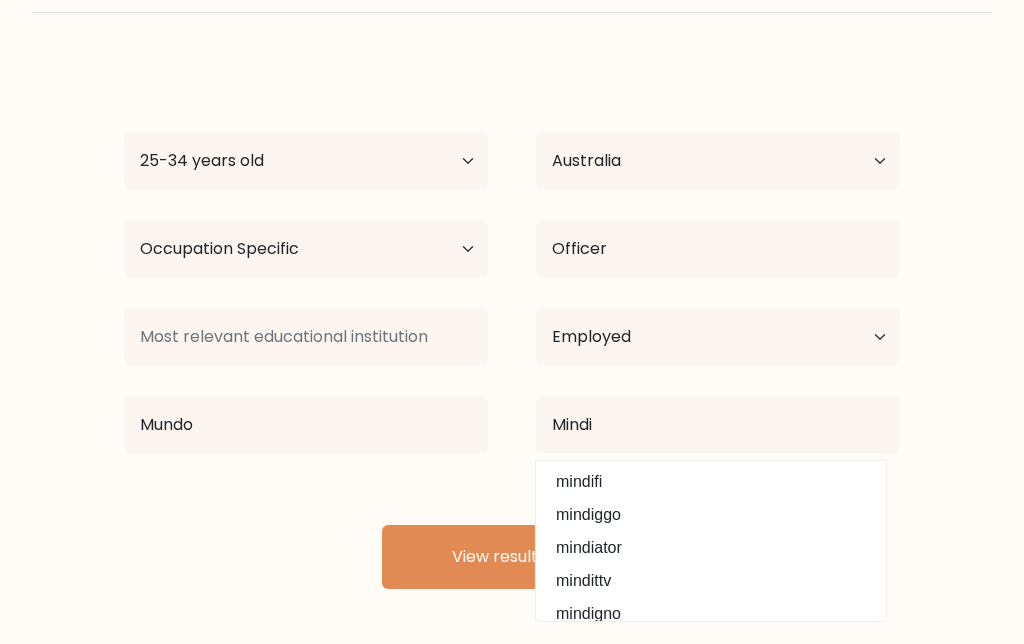 click on "View results" at bounding box center (512, 557) 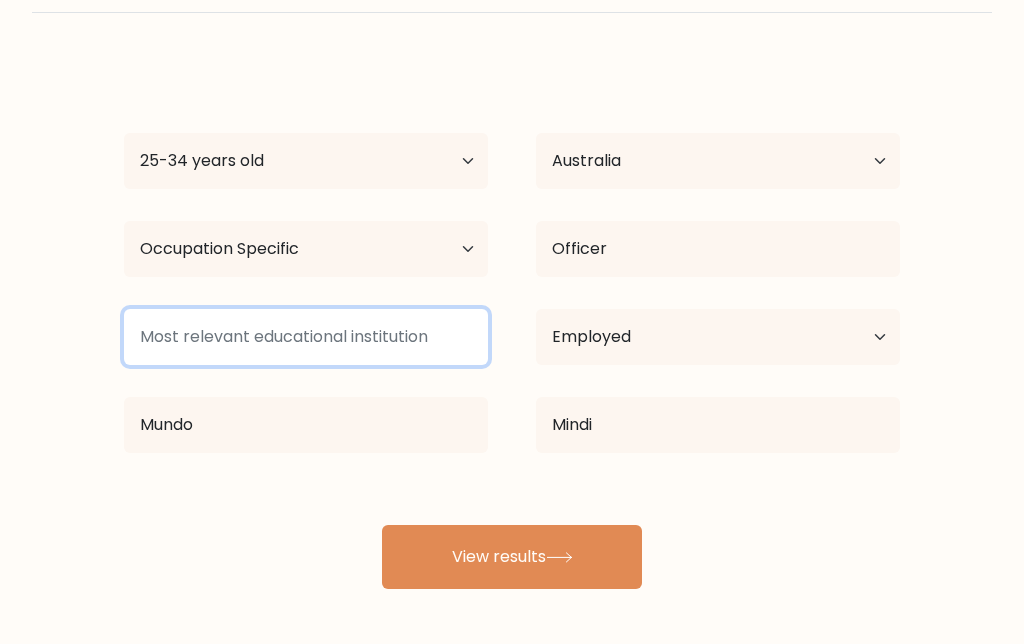 click at bounding box center [306, 337] 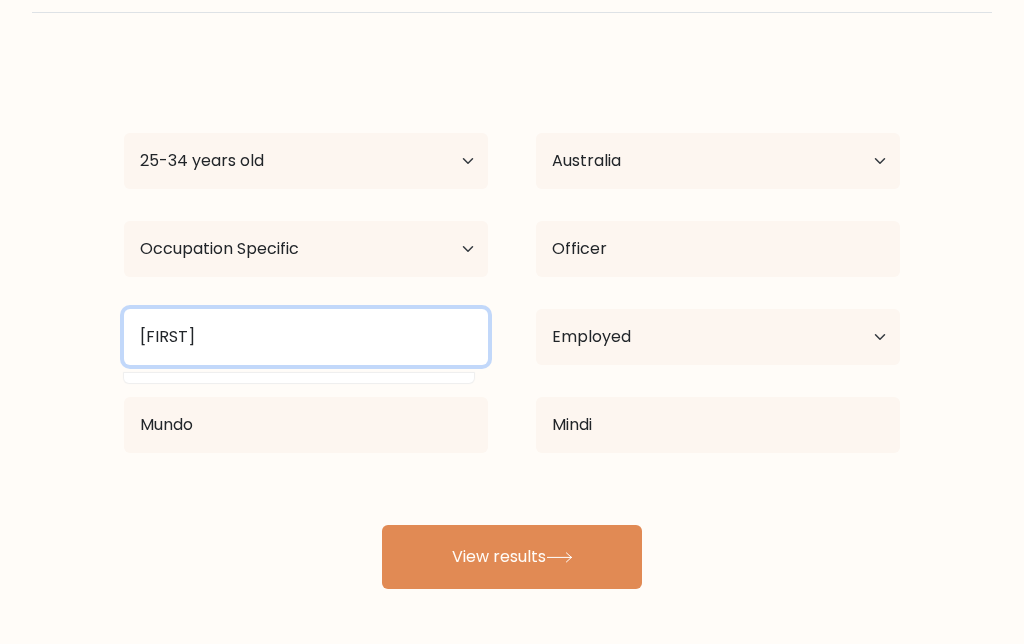 type on "Tuit" 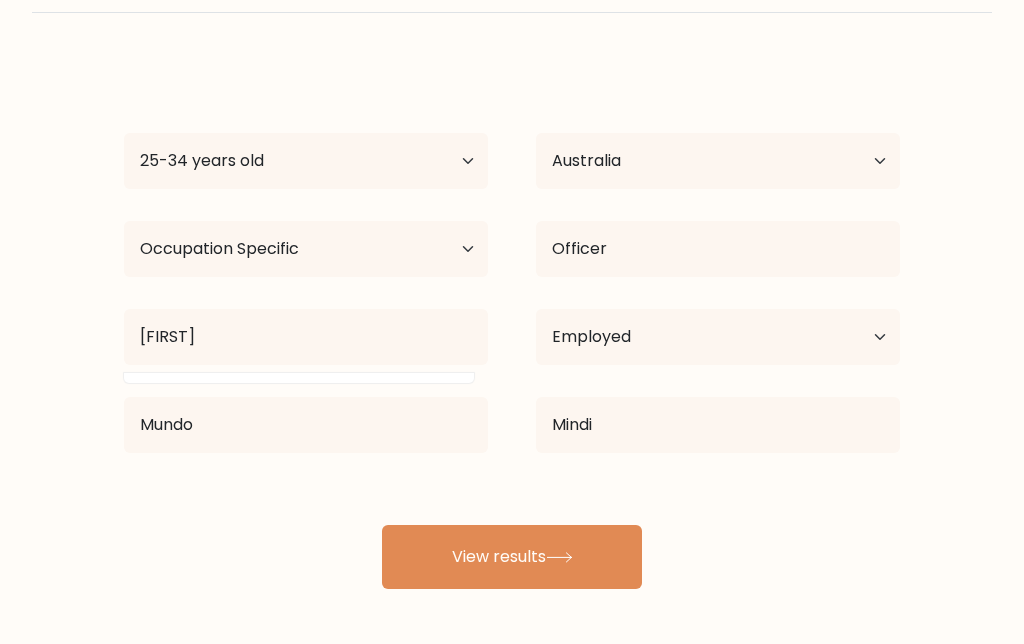 click at bounding box center [559, 557] 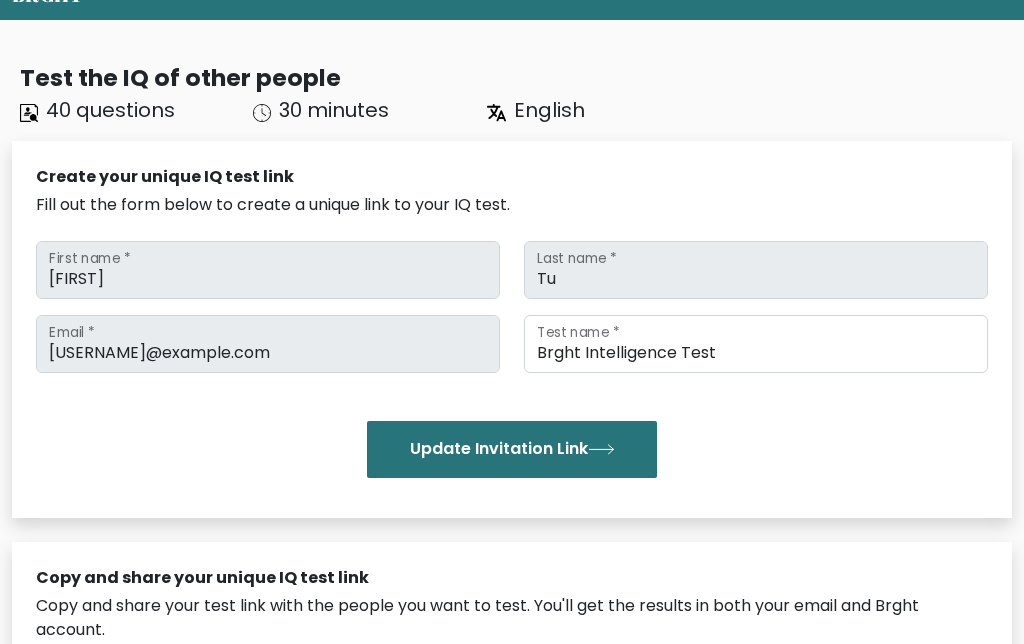 scroll, scrollTop: 0, scrollLeft: 0, axis: both 